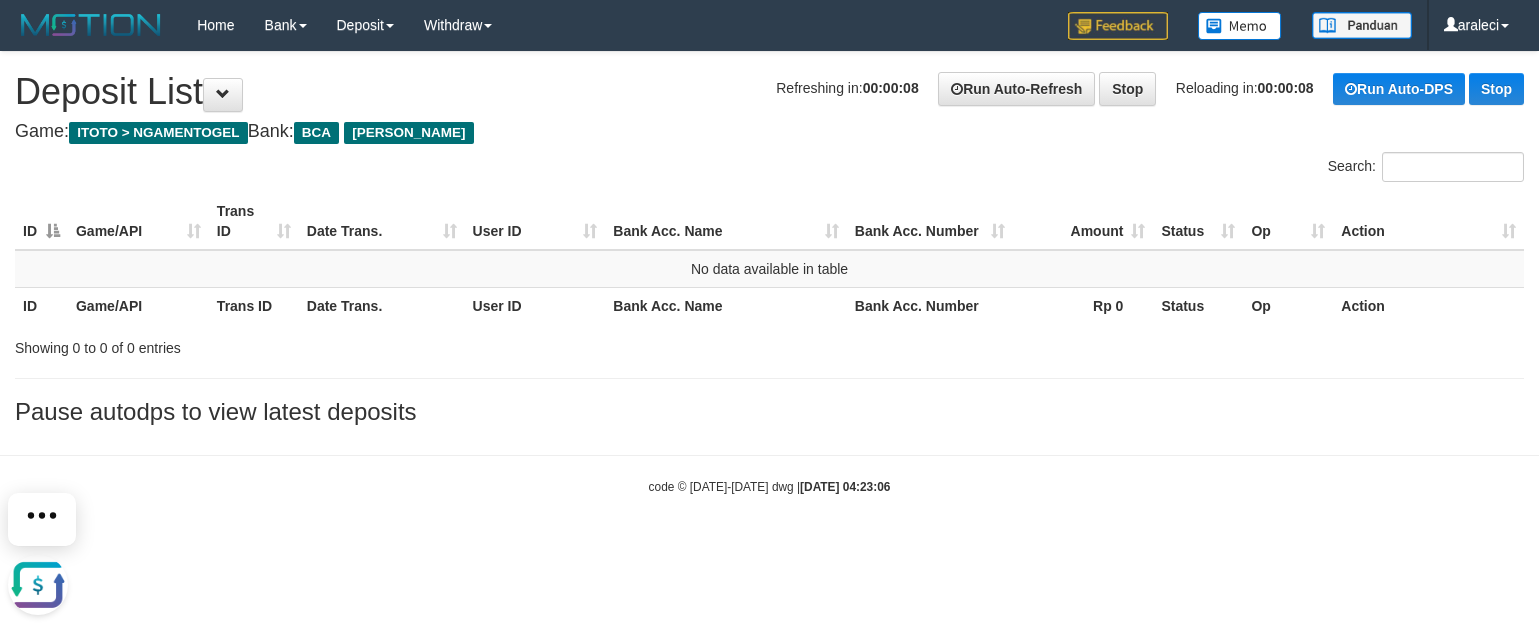 scroll, scrollTop: 0, scrollLeft: 0, axis: both 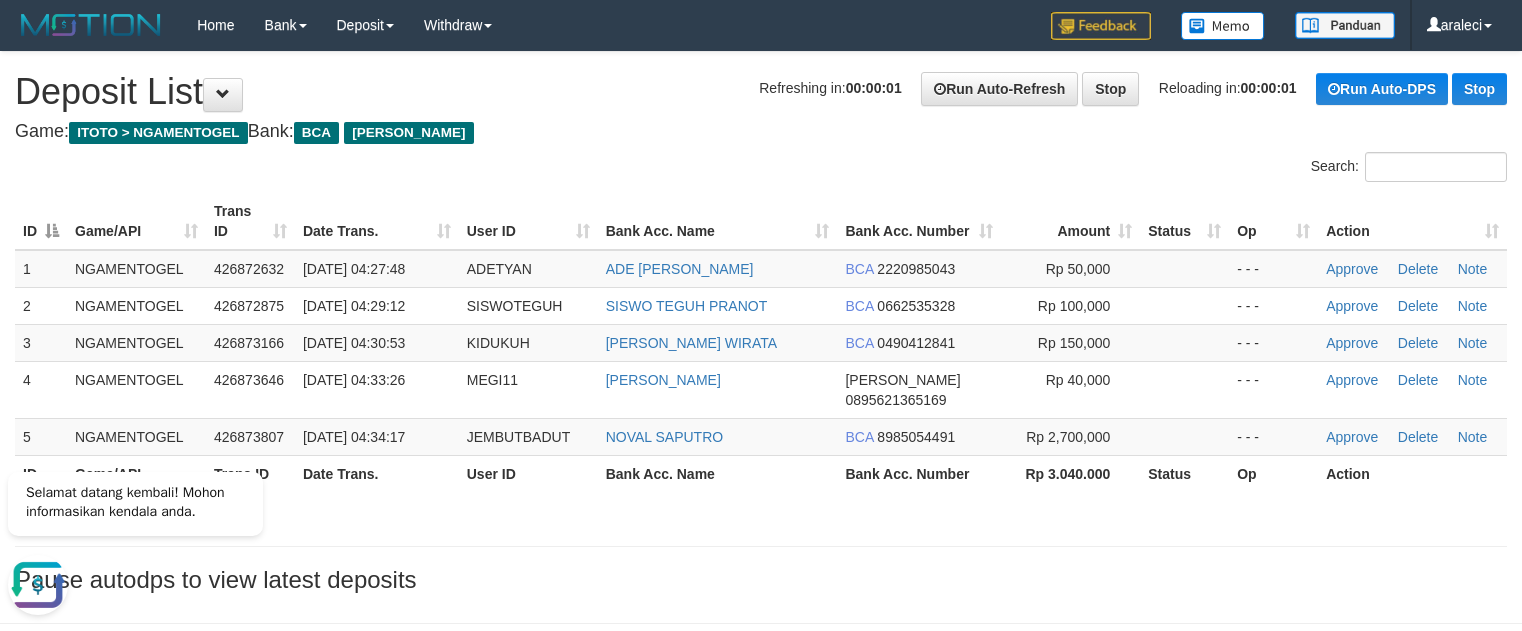 drag, startPoint x: 532, startPoint y: 501, endPoint x: 533, endPoint y: 487, distance: 14.035668 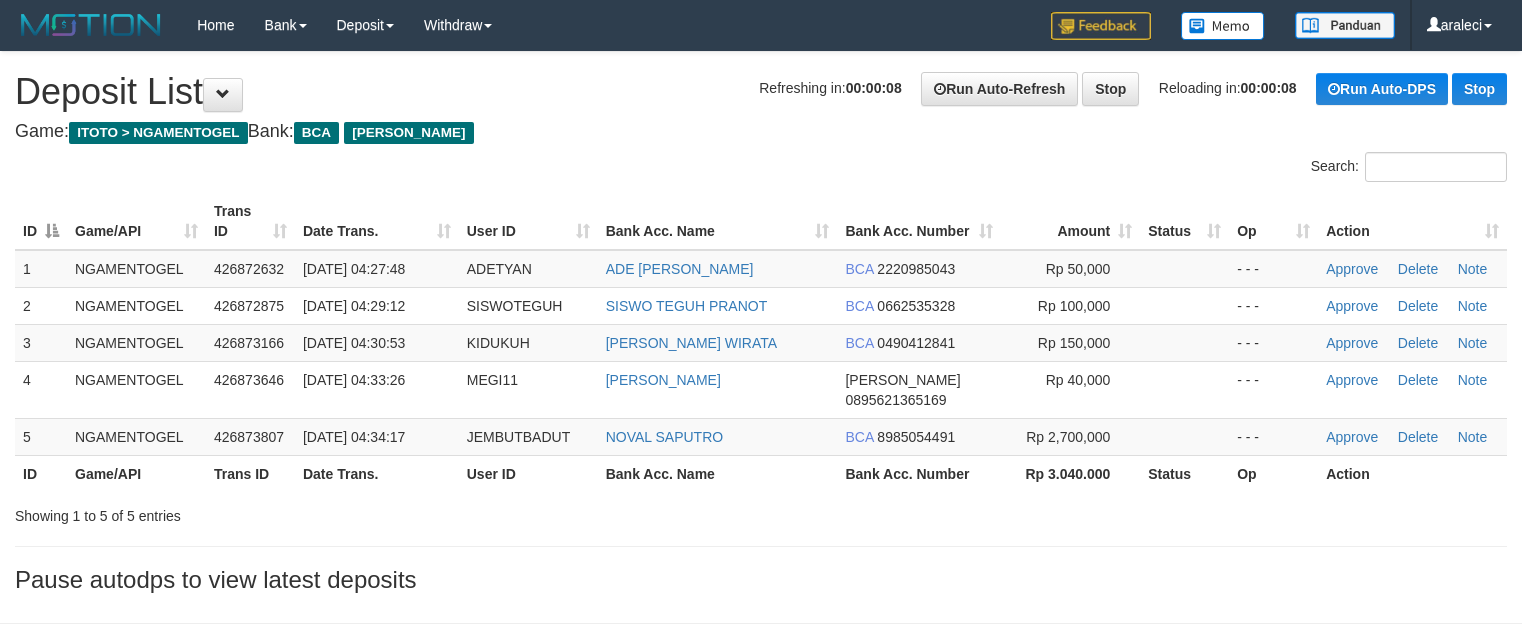 scroll, scrollTop: 0, scrollLeft: 0, axis: both 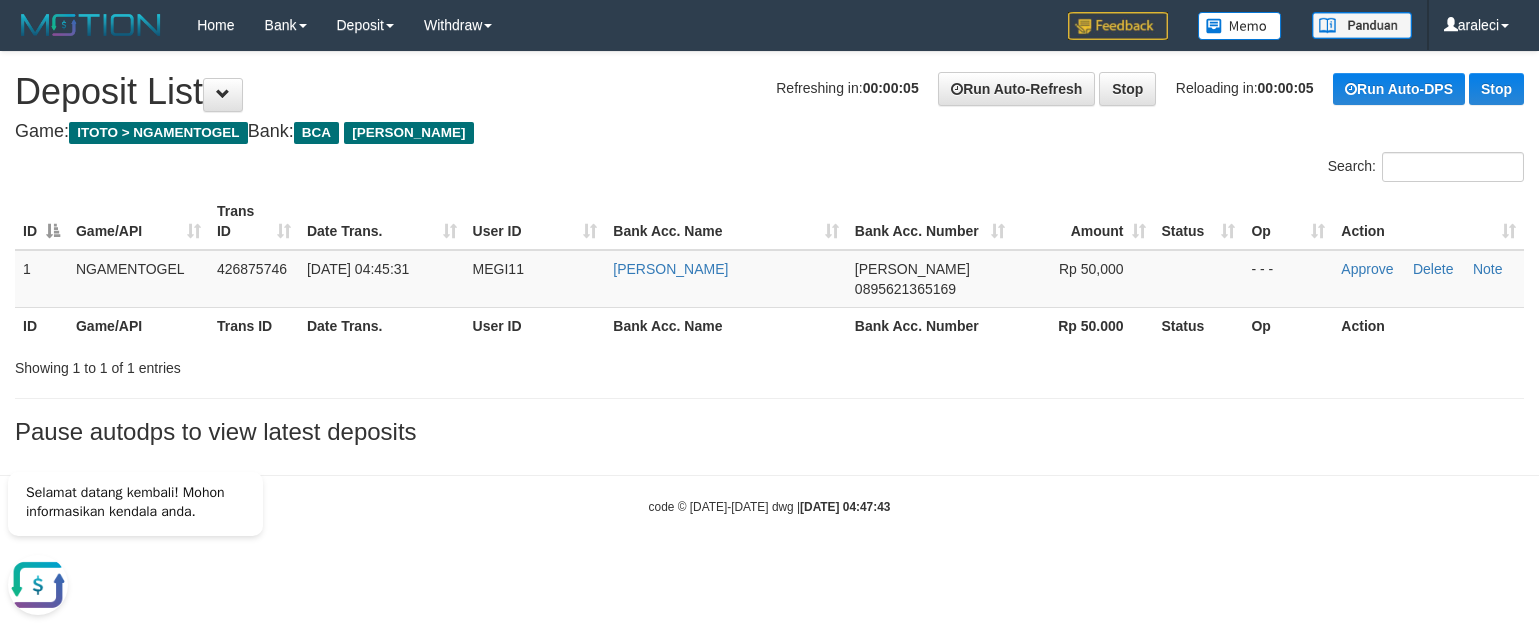 click on "Pause autodps to view latest deposits" at bounding box center [769, 432] 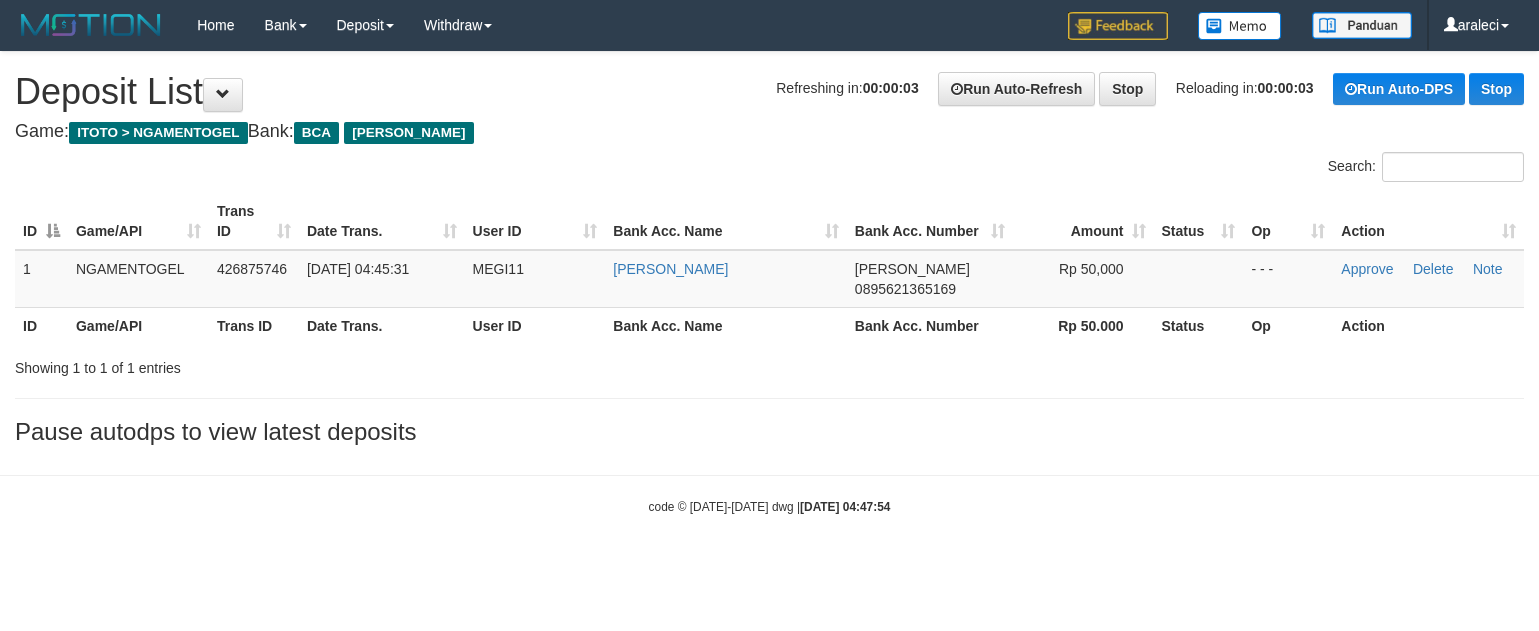scroll, scrollTop: 0, scrollLeft: 0, axis: both 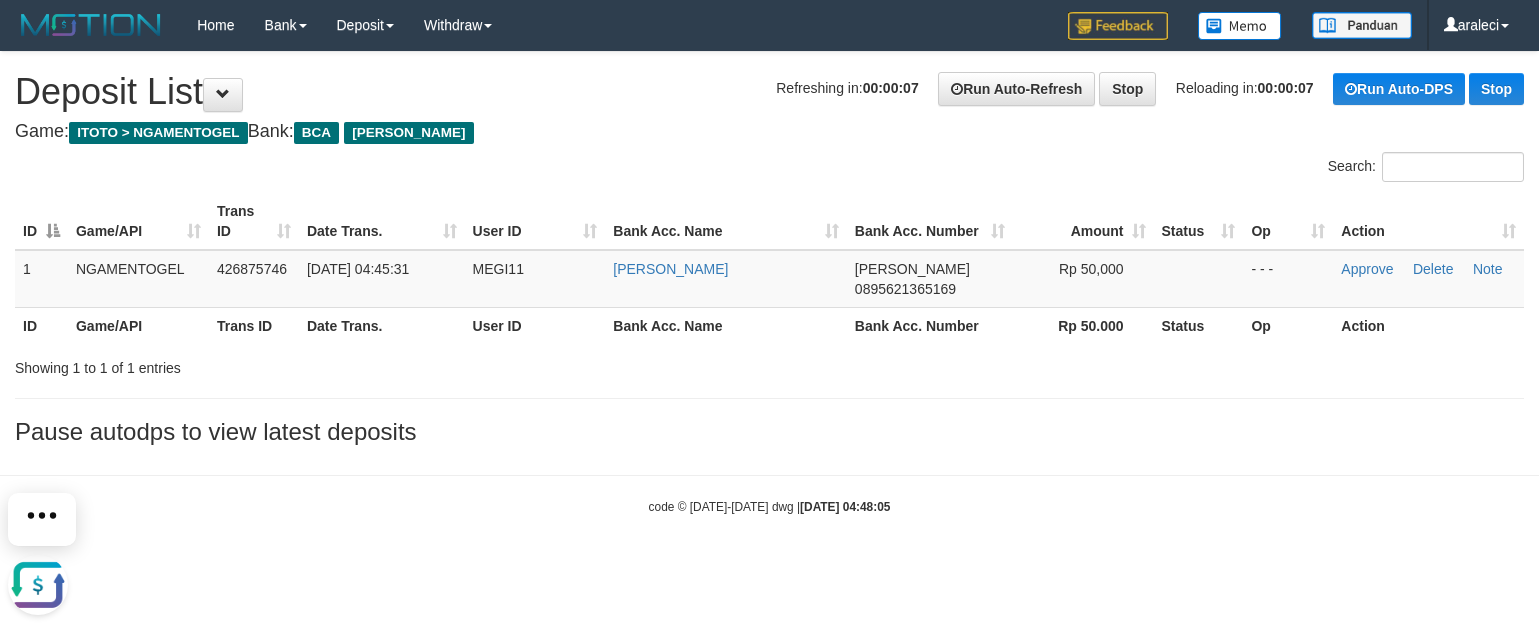 click on "**********" at bounding box center (769, 253) 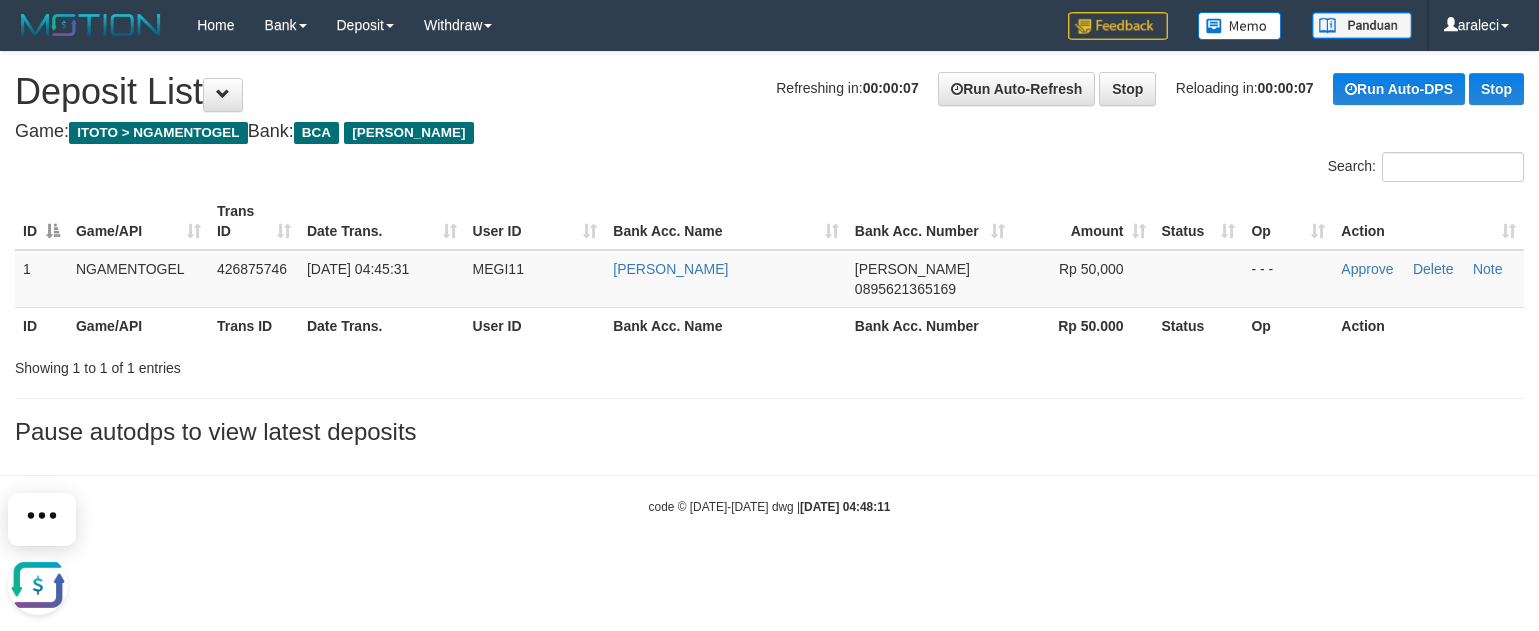 scroll, scrollTop: 0, scrollLeft: 0, axis: both 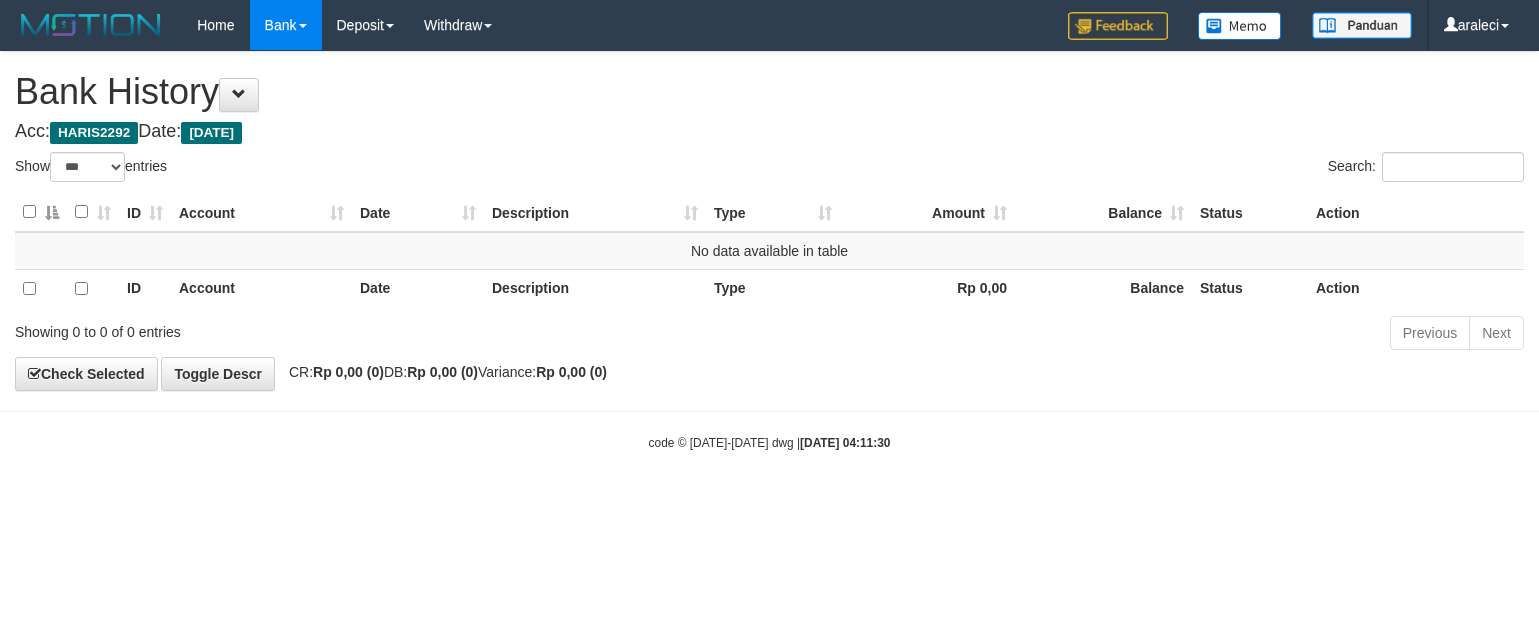 select on "***" 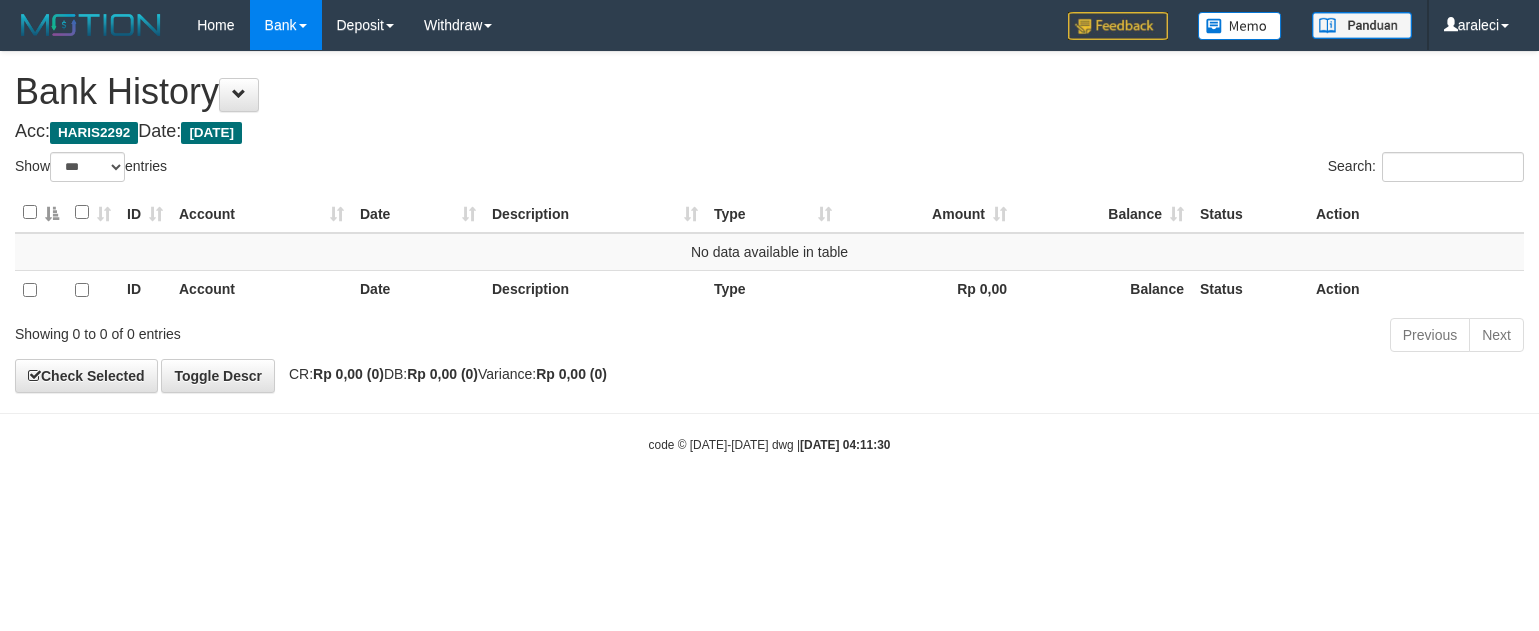 click on "**********" at bounding box center [769, 222] 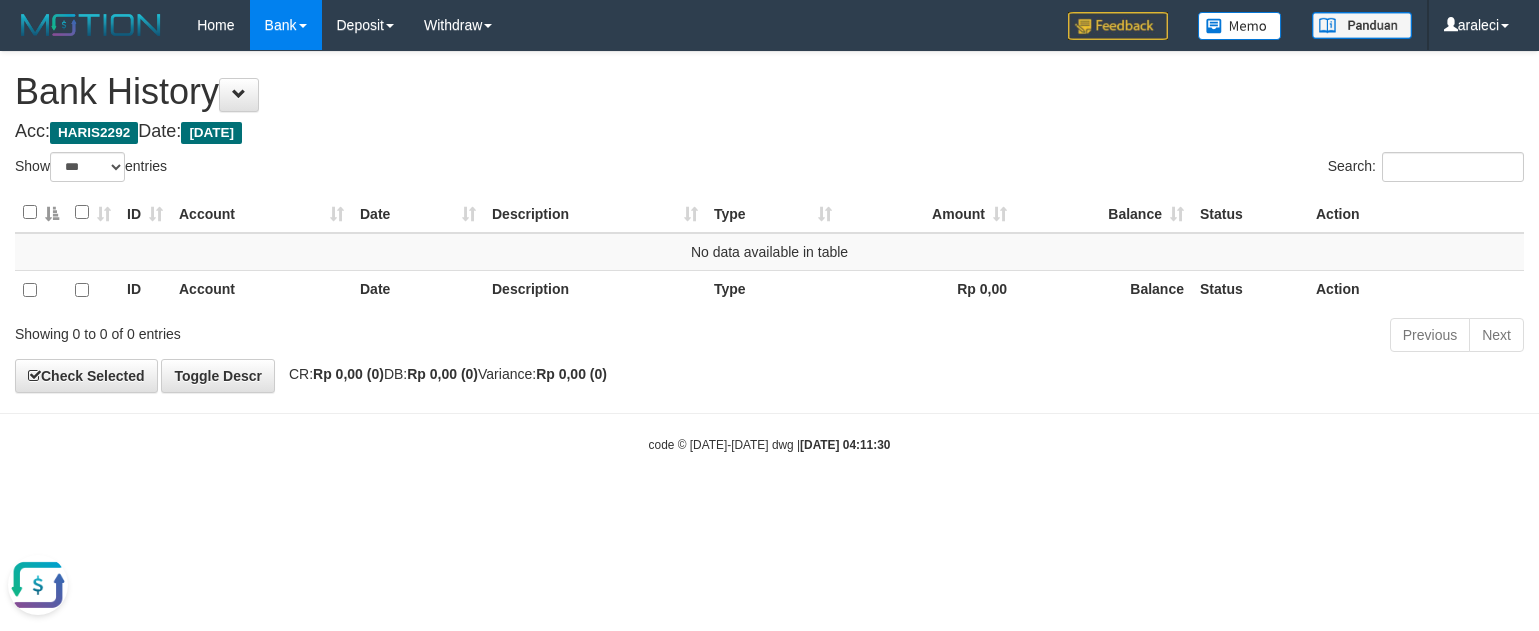 scroll, scrollTop: 0, scrollLeft: 0, axis: both 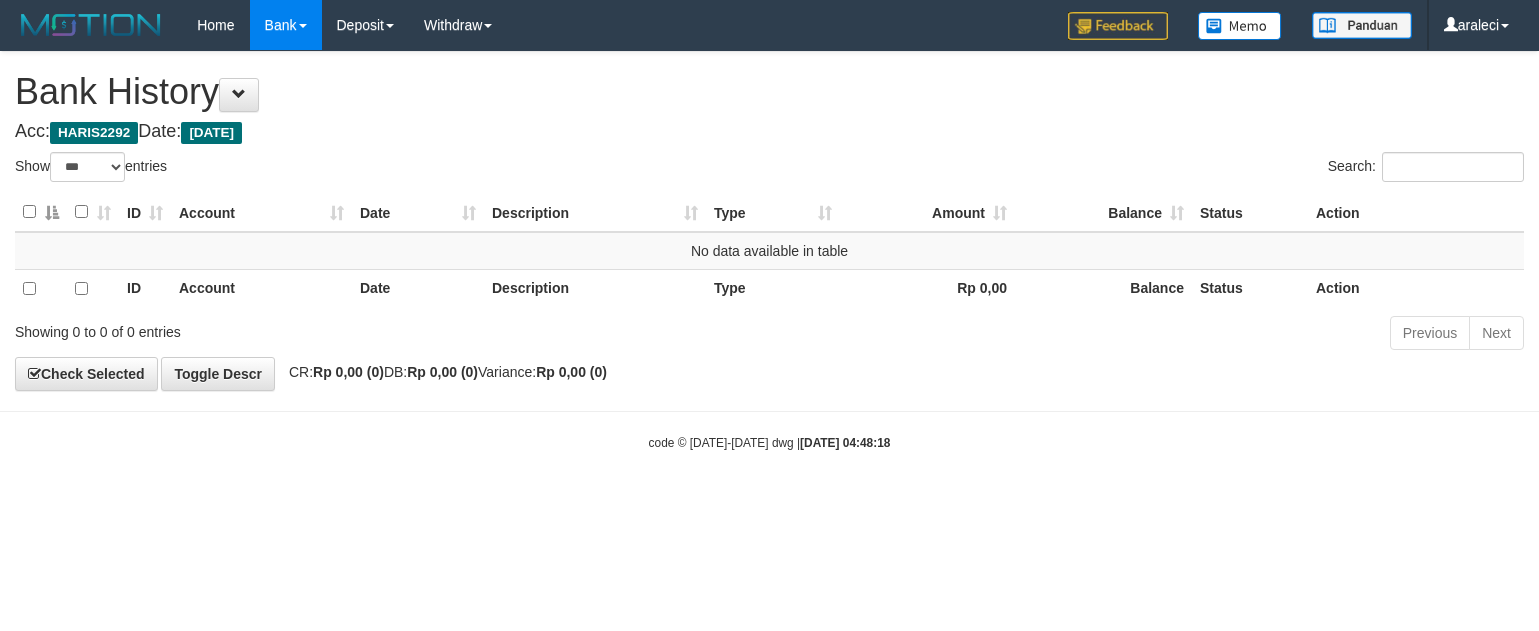 select on "***" 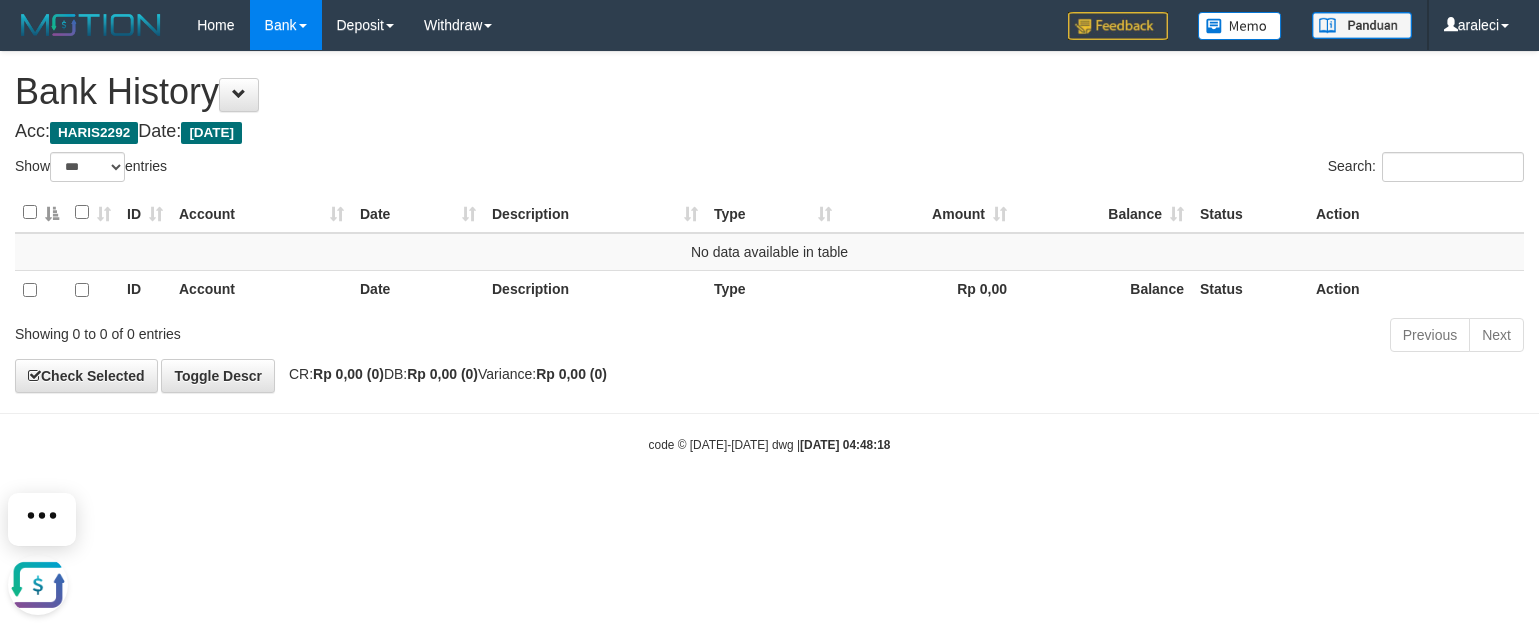 scroll, scrollTop: 0, scrollLeft: 0, axis: both 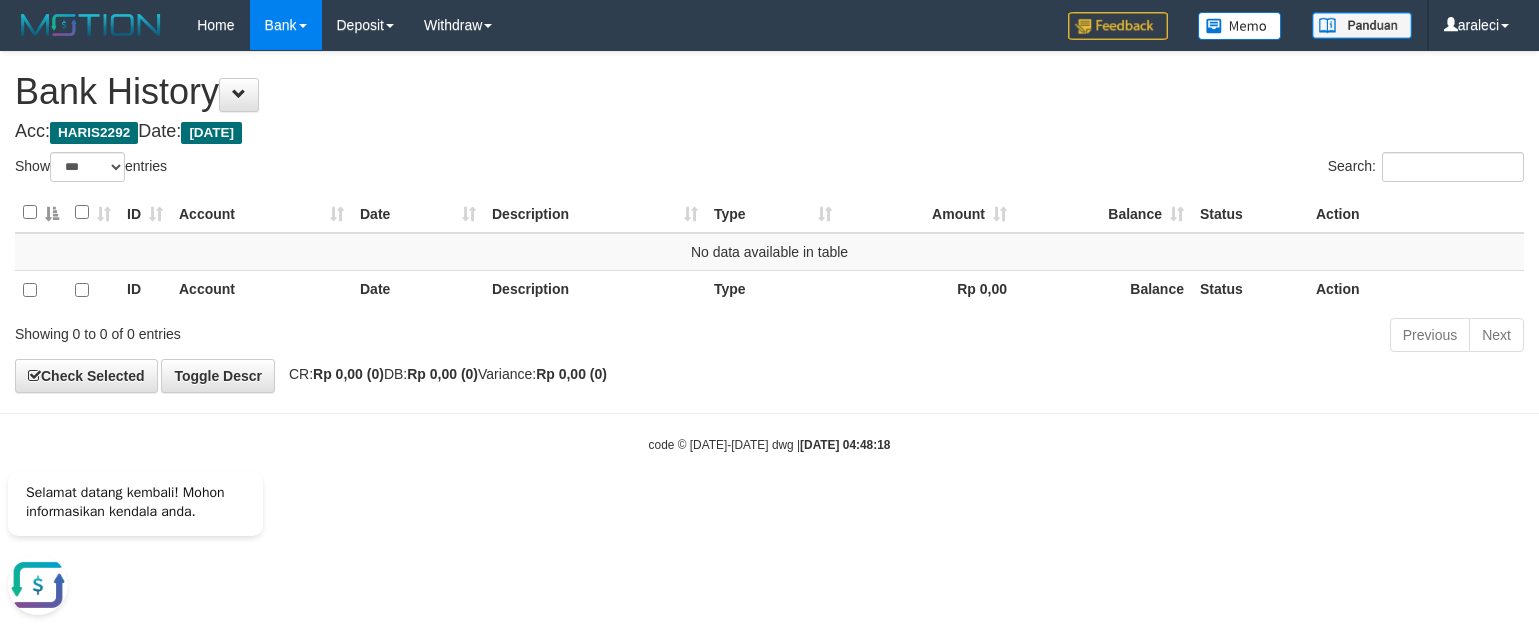 click on "Toggle navigation
Home
Bank
Account List
Deposit
DPS Fetch
DPS List
History
PGA History
Note DPS
Withdraw
WD Fetch
WD List
Mutasi WD
Report
Report Link
History
PGA History
Note WD
-" at bounding box center (769, 252) 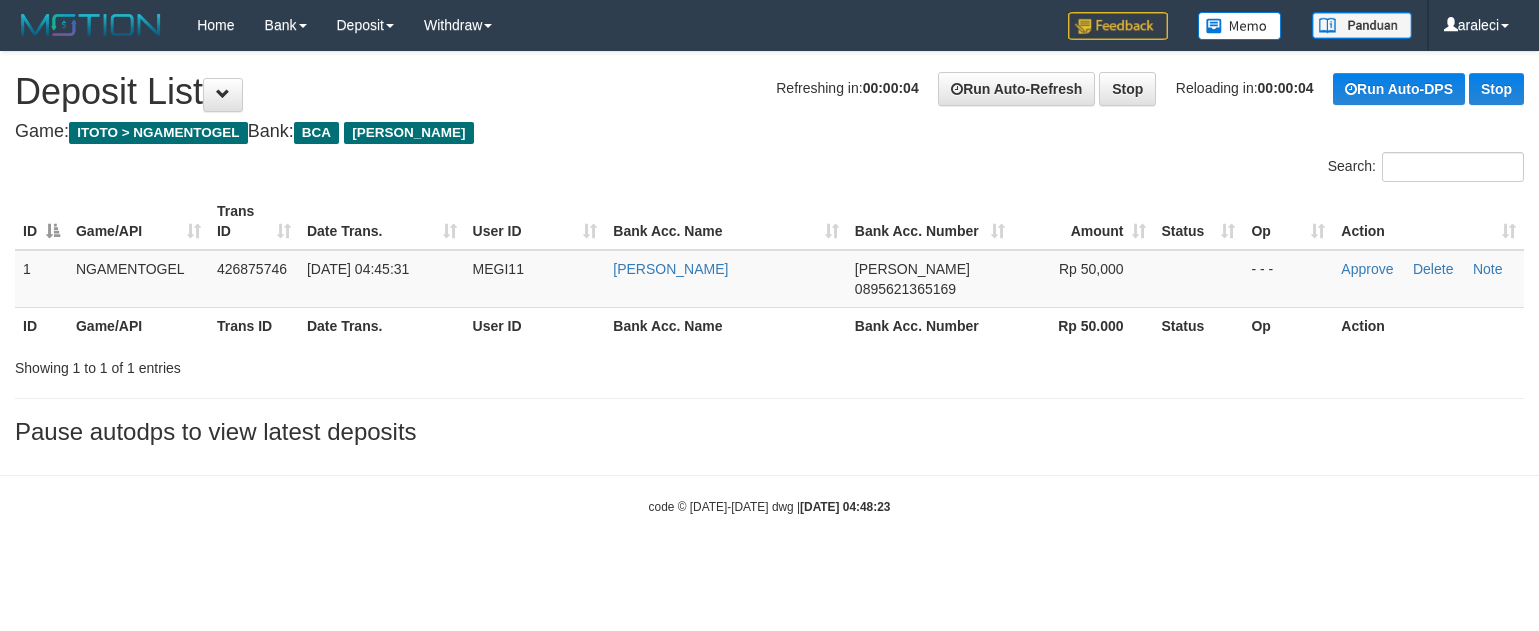 scroll, scrollTop: 0, scrollLeft: 0, axis: both 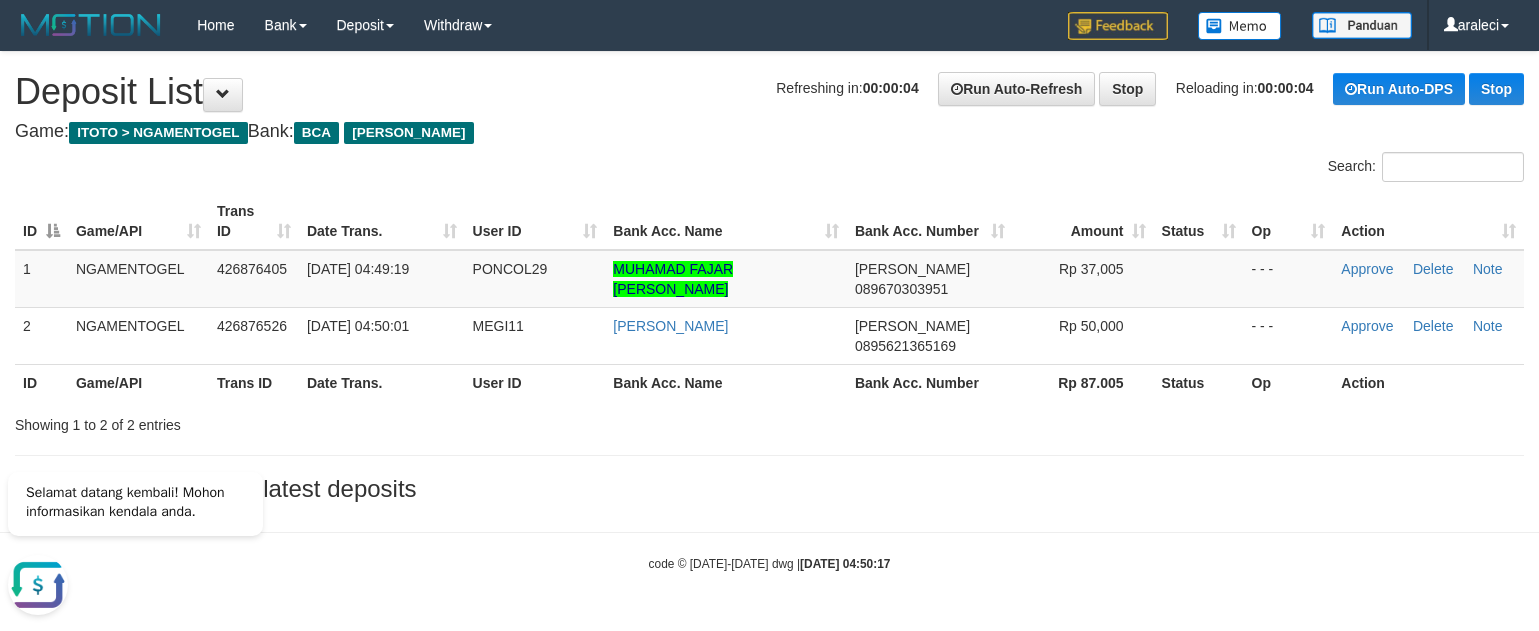 click on "Search:" at bounding box center (769, 169) 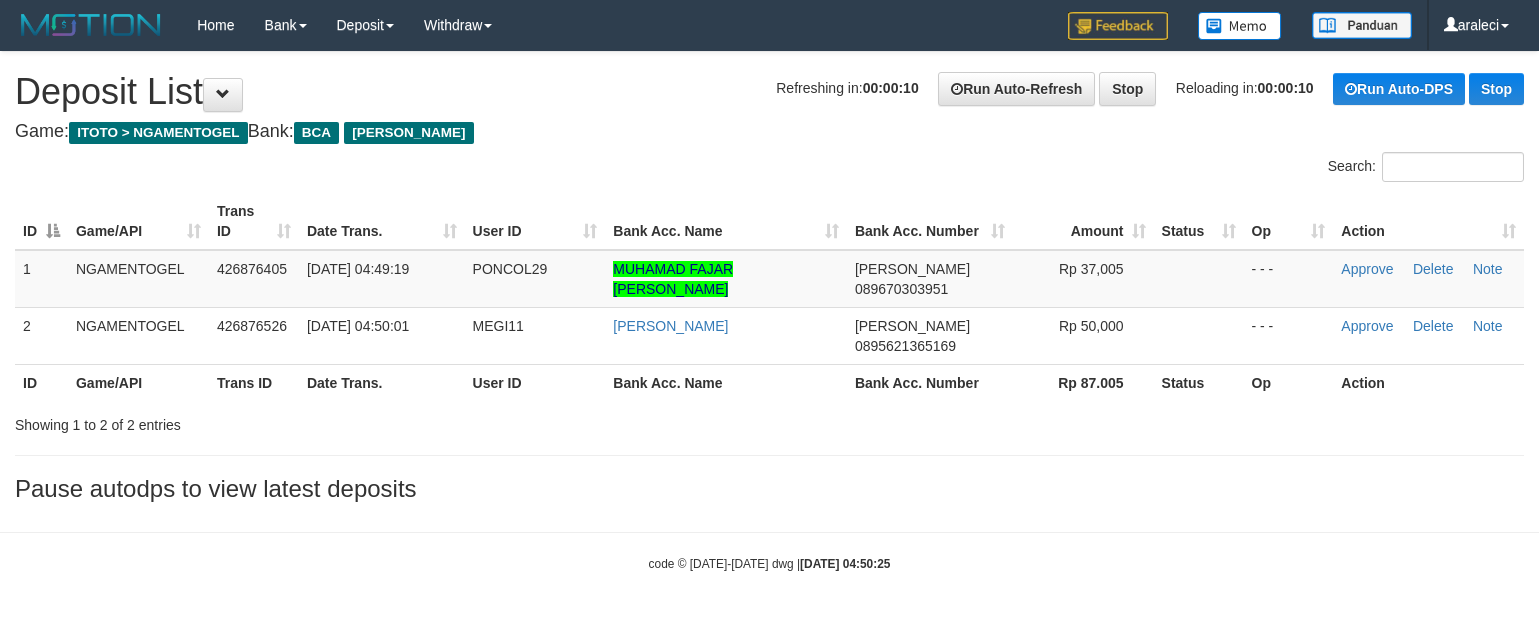 scroll, scrollTop: 0, scrollLeft: 0, axis: both 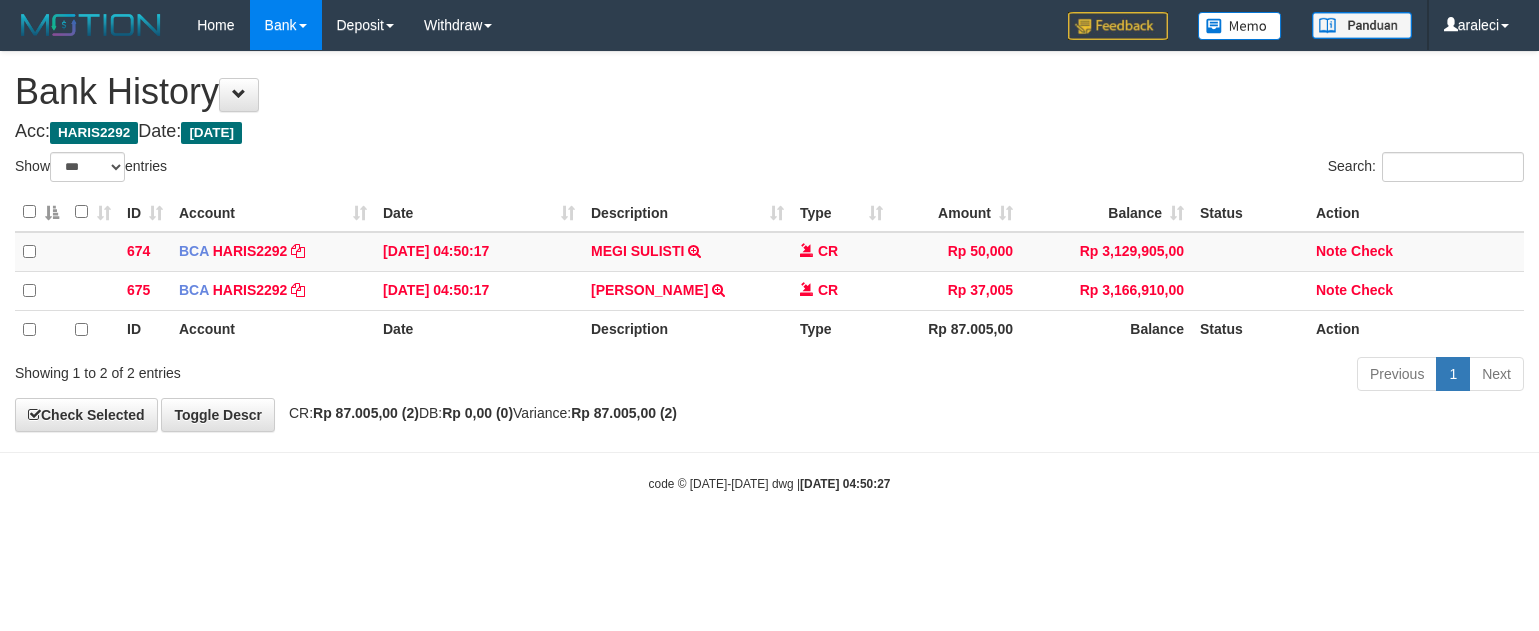 select on "***" 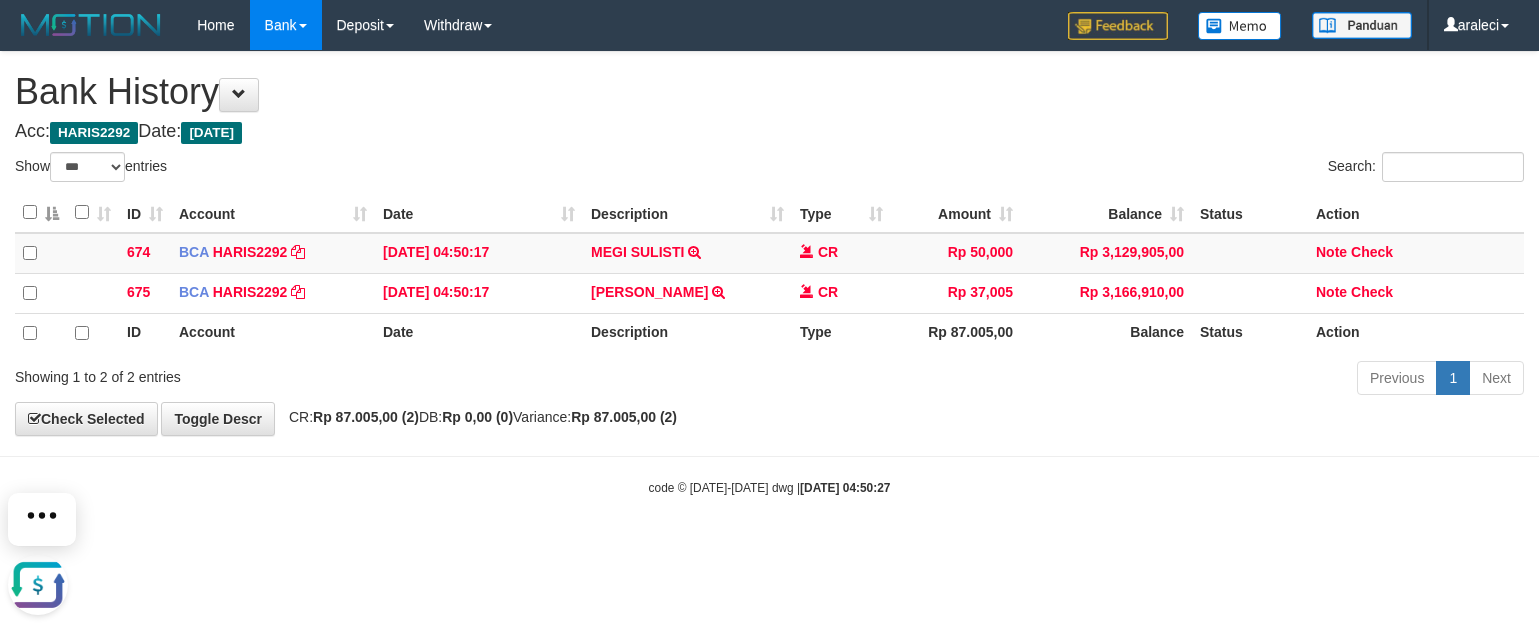 scroll, scrollTop: 0, scrollLeft: 0, axis: both 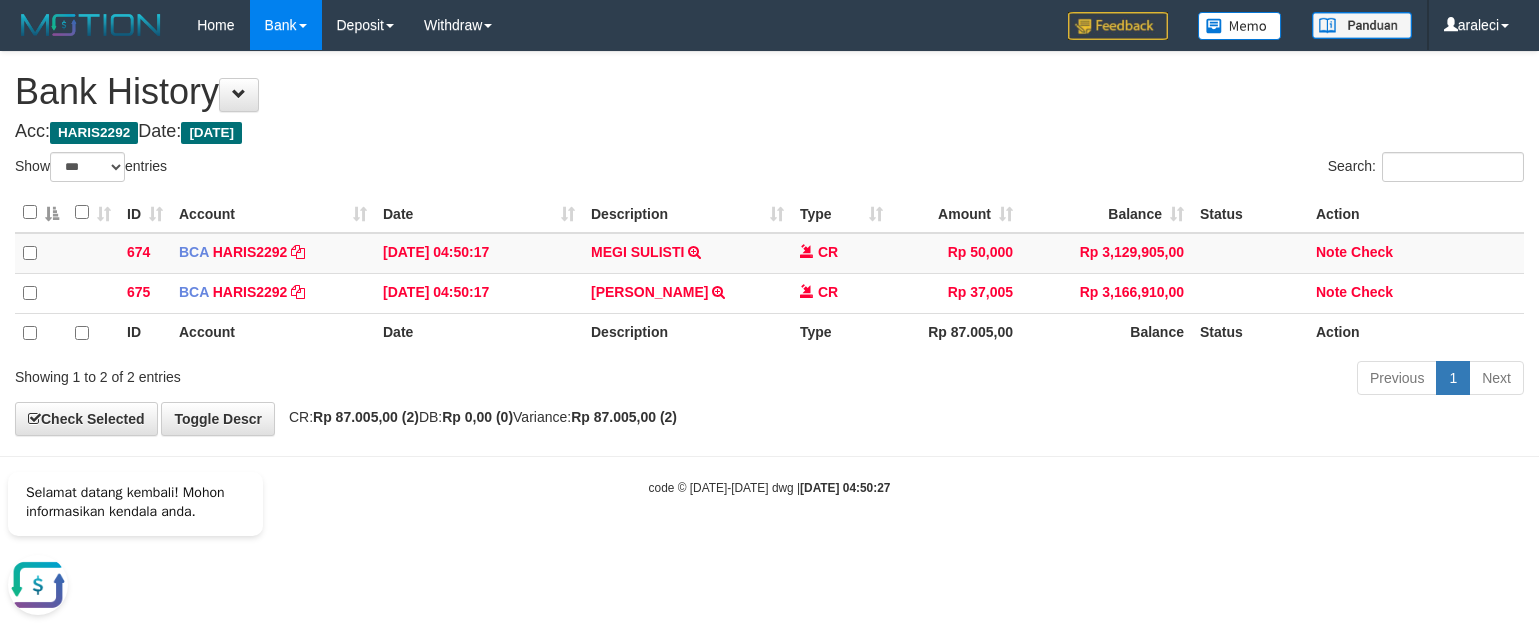 click on "**********" at bounding box center [769, 243] 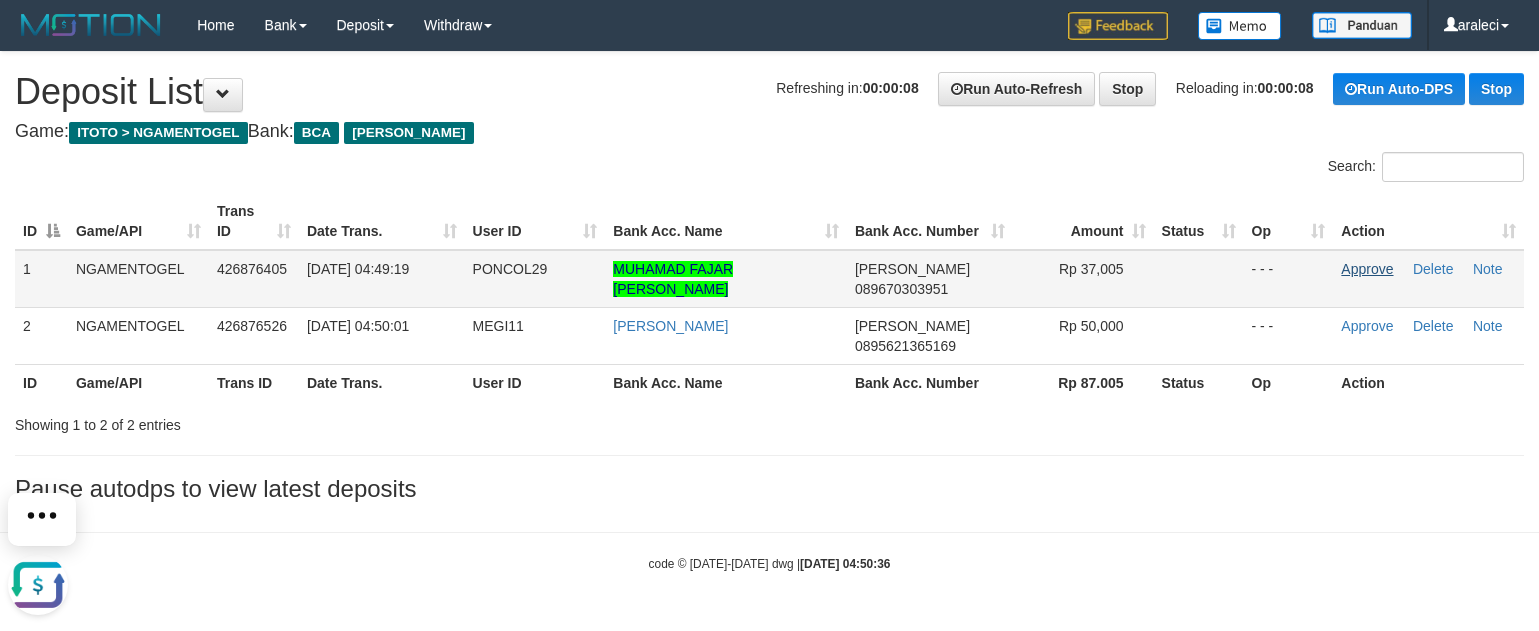 scroll, scrollTop: 0, scrollLeft: 0, axis: both 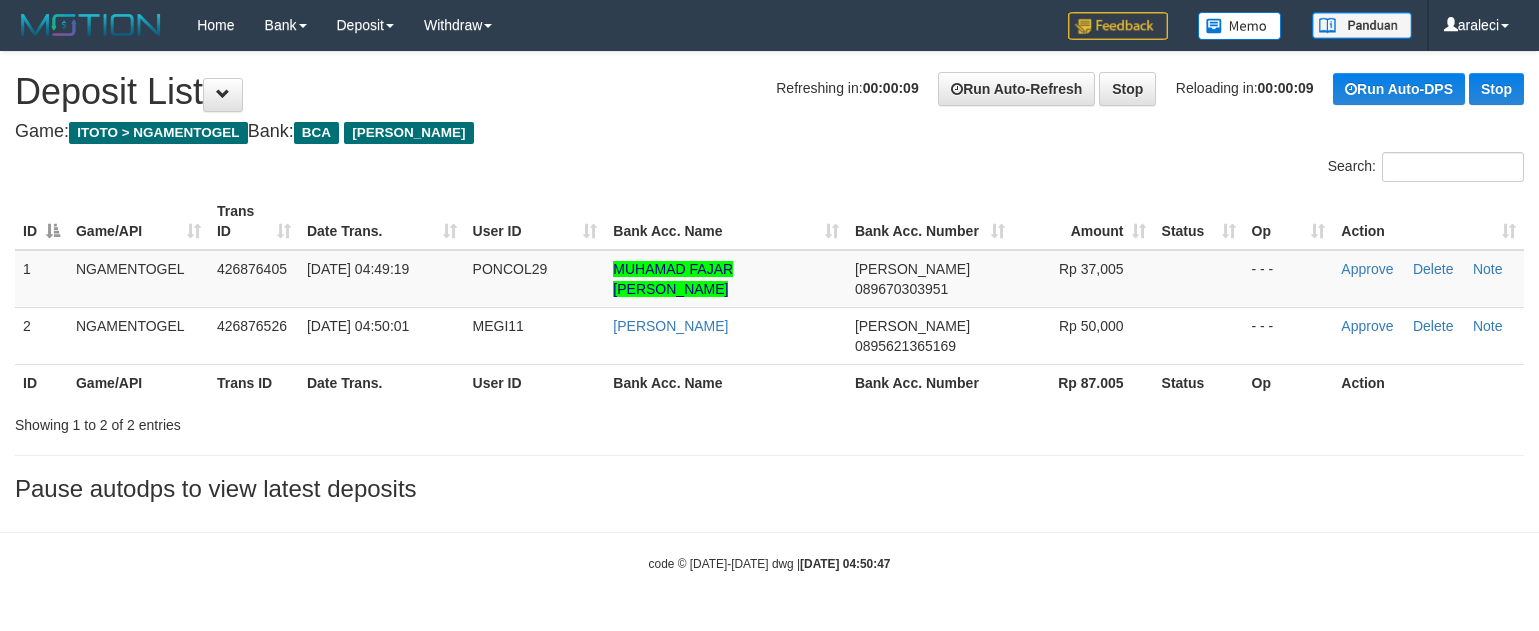 click on "Toggle navigation
Home
Bank
Account List
Deposit
DPS Fetch
DPS List
History
PGA History
Note DPS
Withdraw
WD Fetch
WD List
Mutasi WD
Report
Report Link
History
PGA History
Note WD
-" at bounding box center (769, 311) 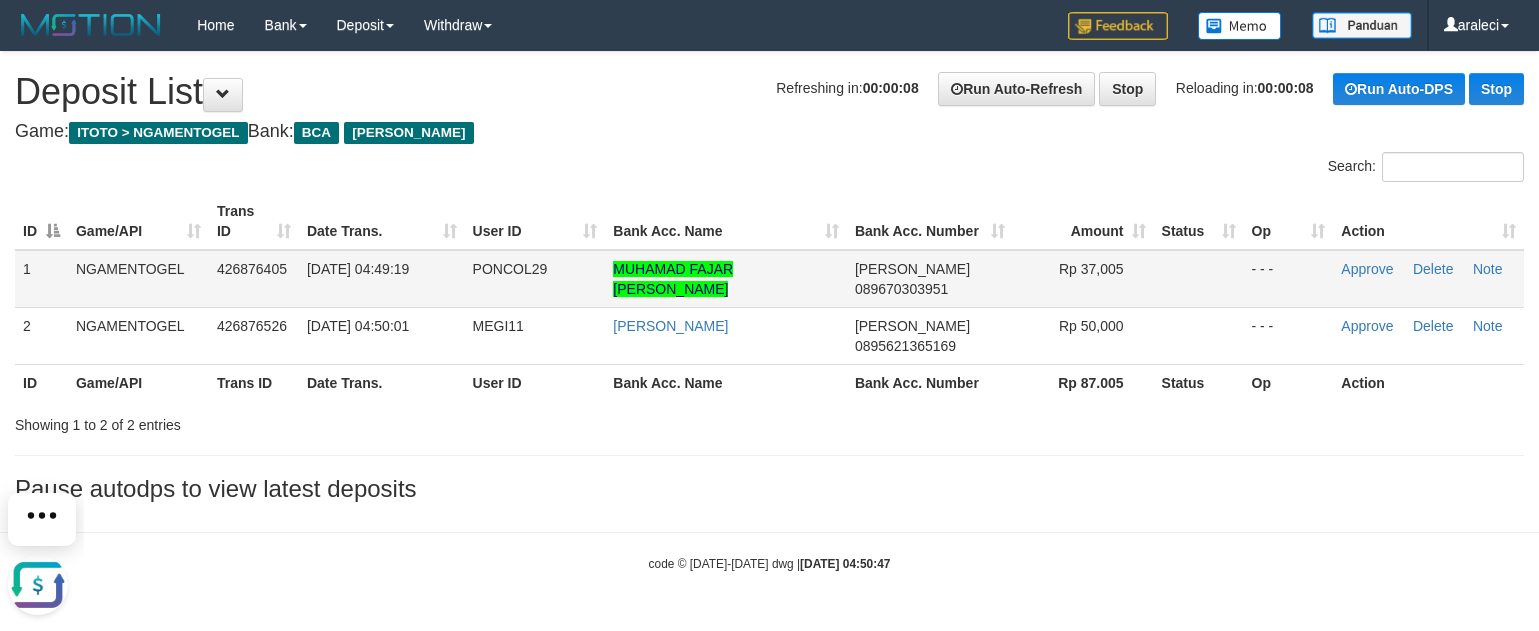 scroll, scrollTop: 0, scrollLeft: 0, axis: both 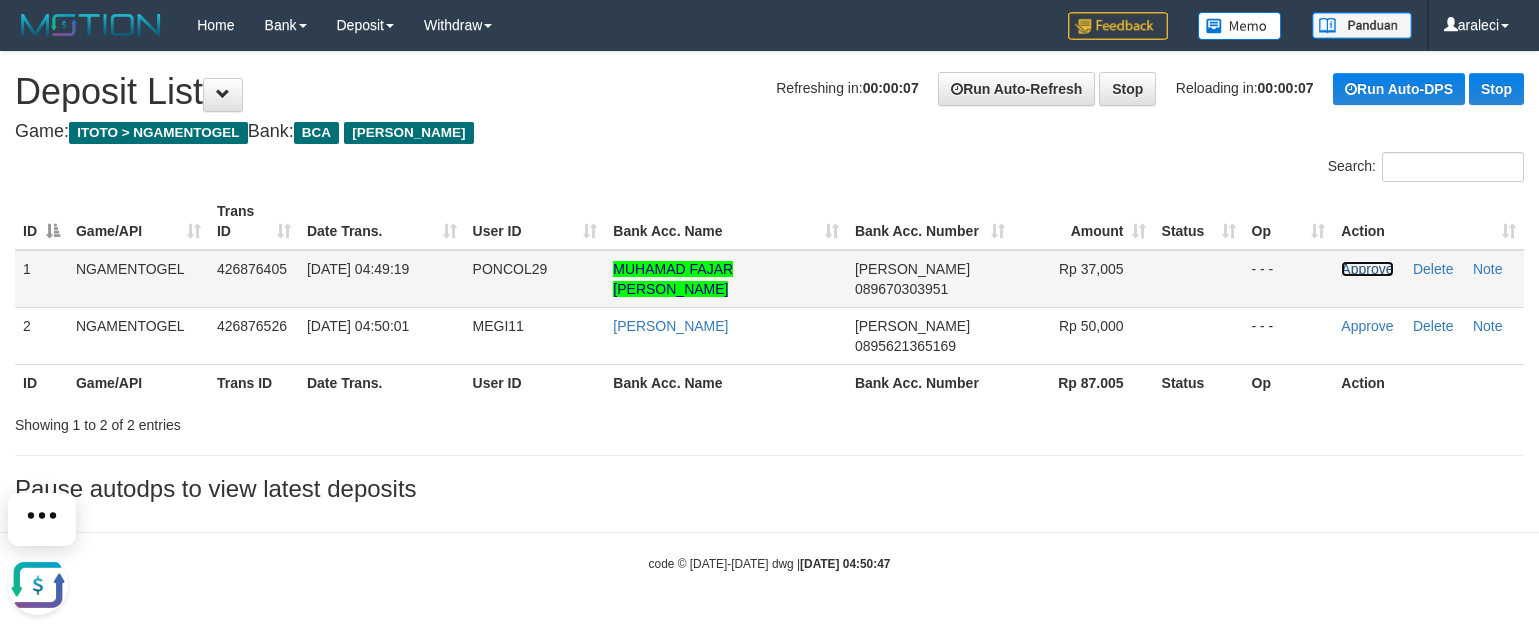 click on "Approve" at bounding box center [1367, 269] 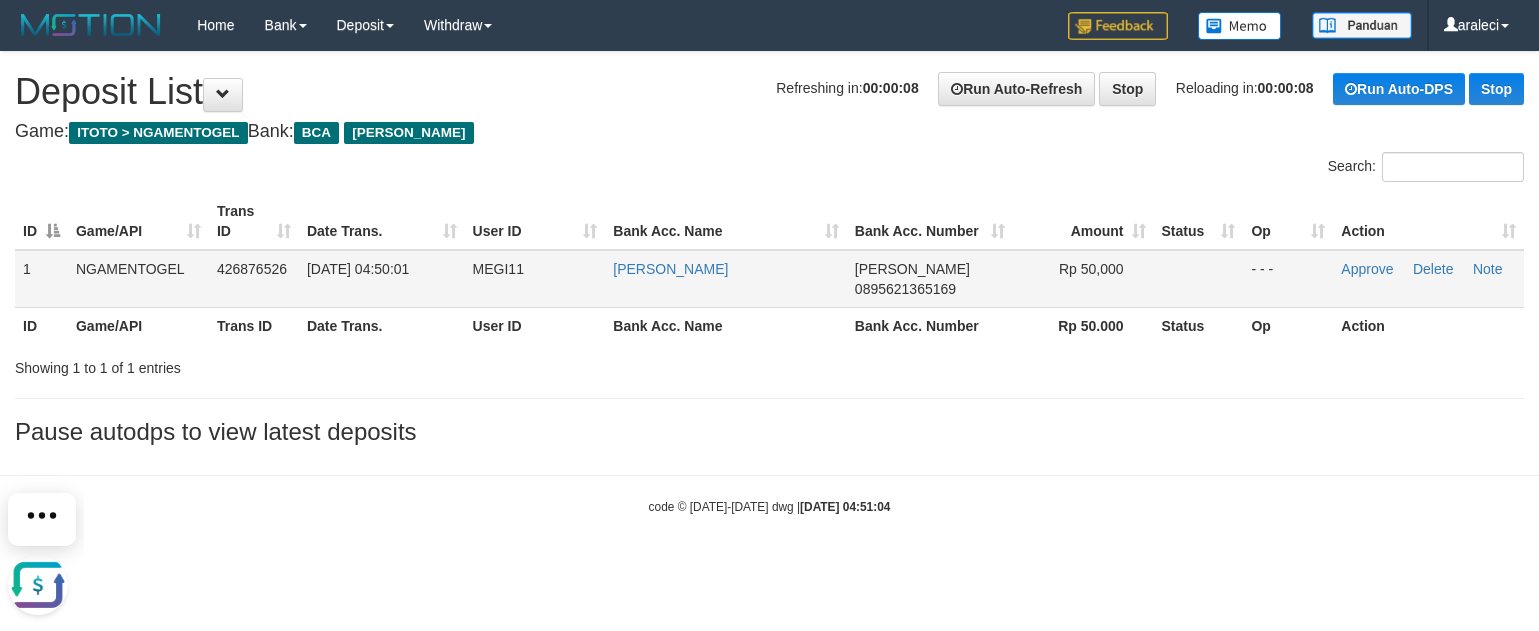 scroll, scrollTop: 0, scrollLeft: 0, axis: both 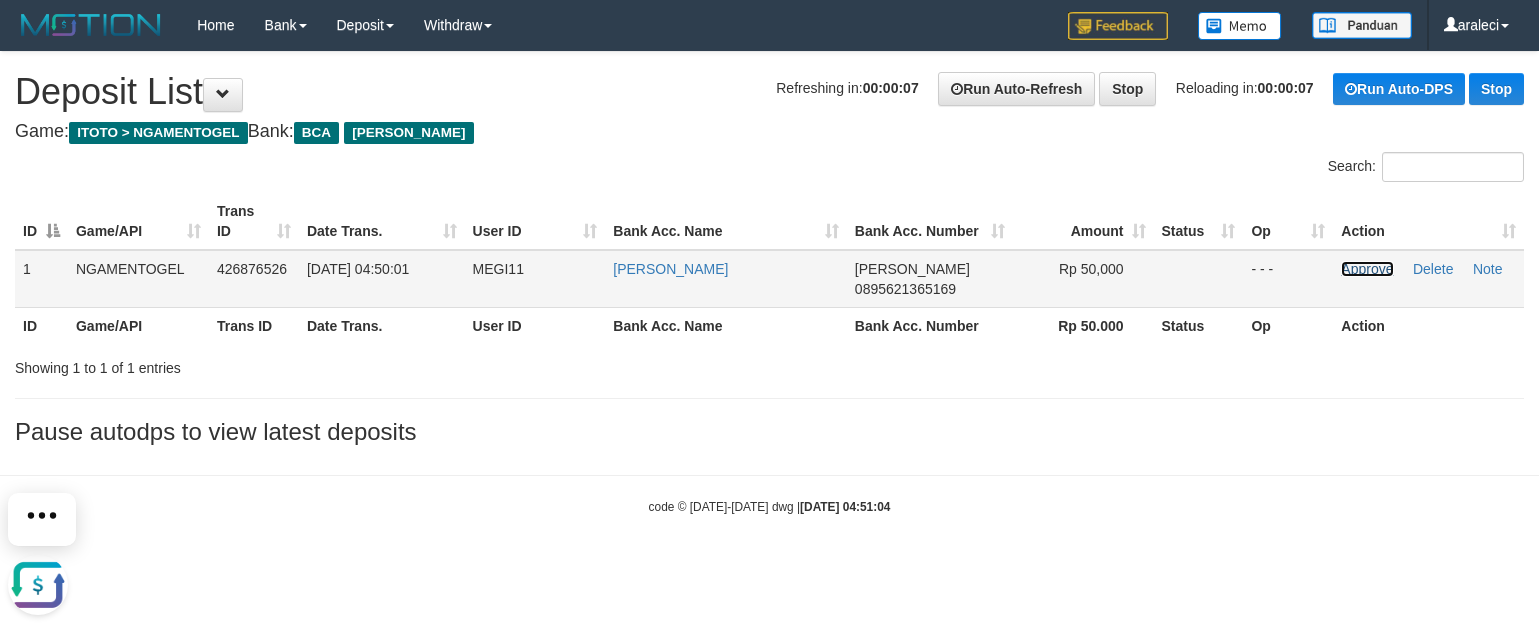 click on "Approve" at bounding box center (1367, 269) 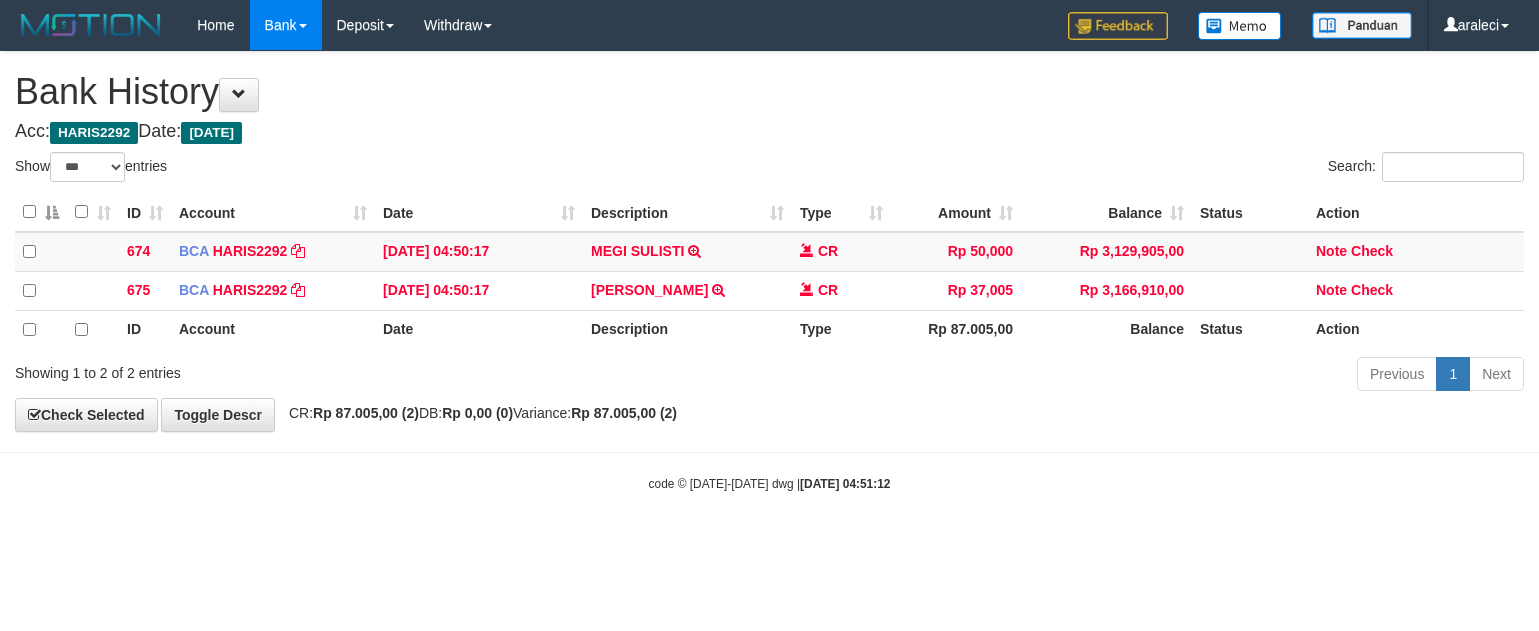 select on "***" 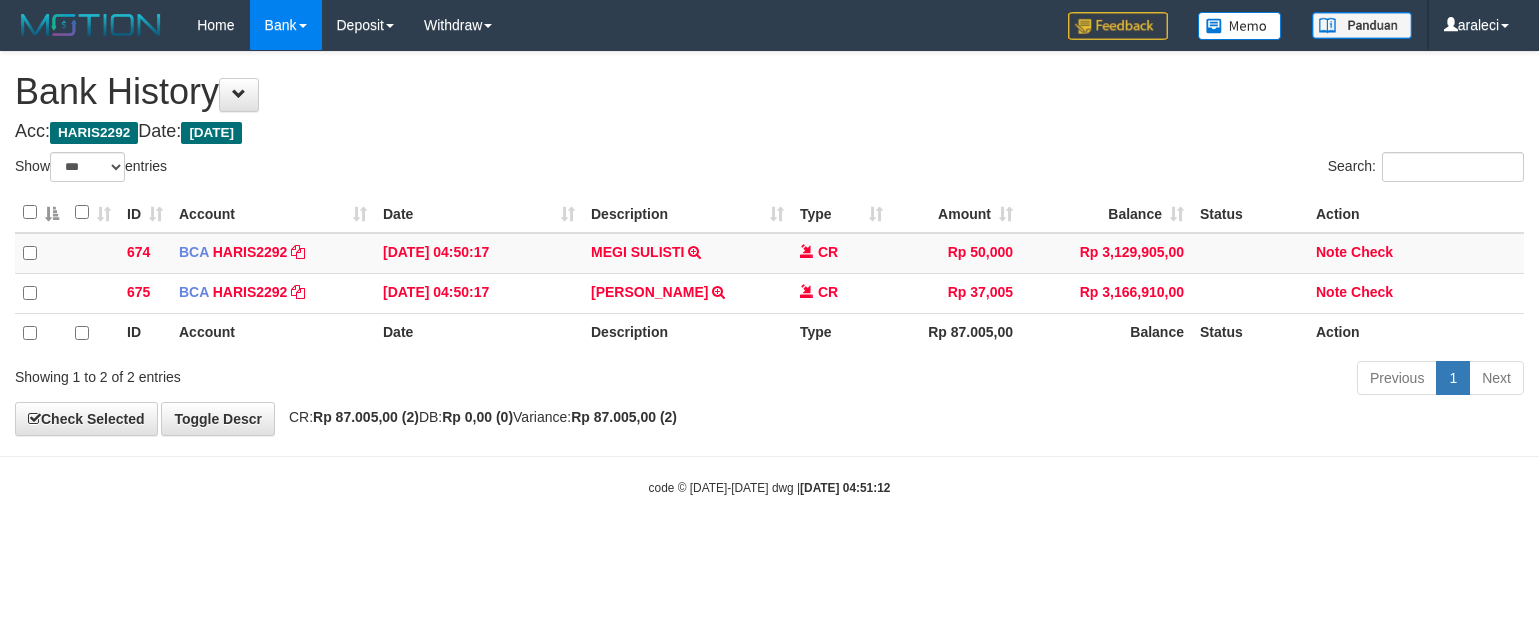 scroll, scrollTop: 0, scrollLeft: 0, axis: both 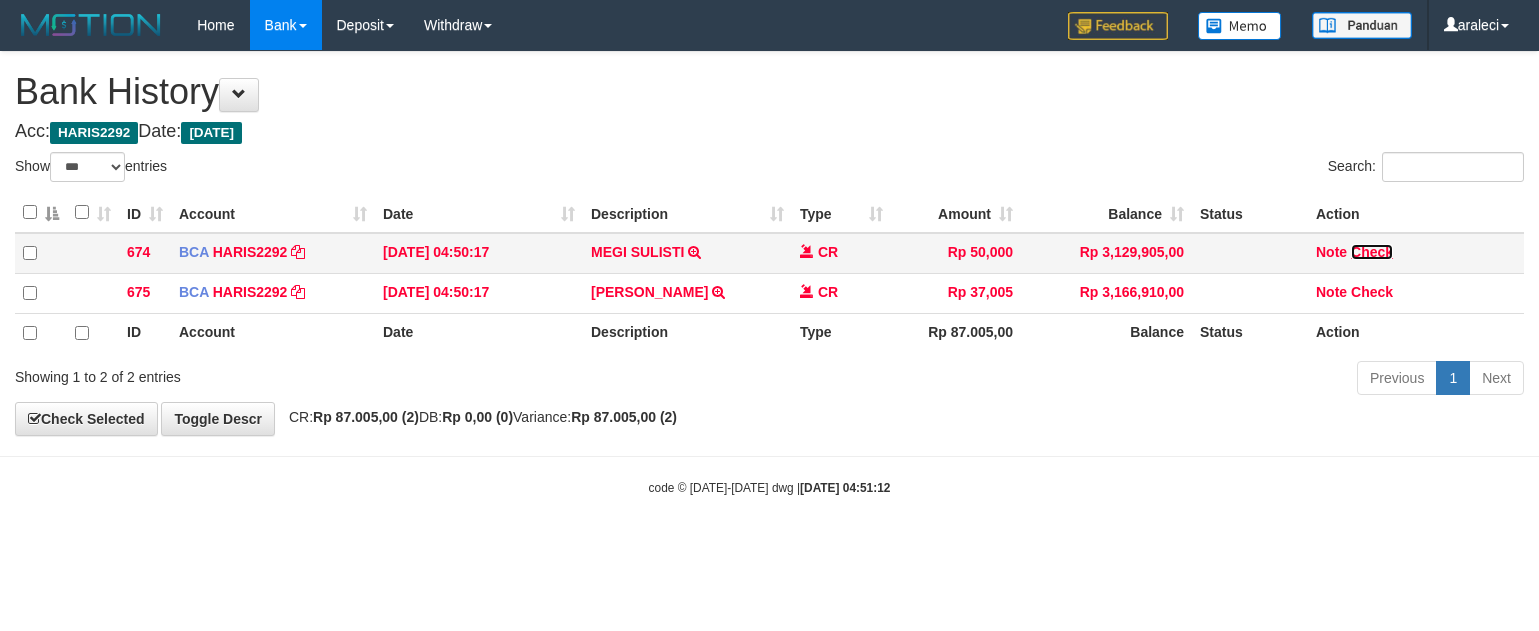 click on "Check" at bounding box center [1372, 252] 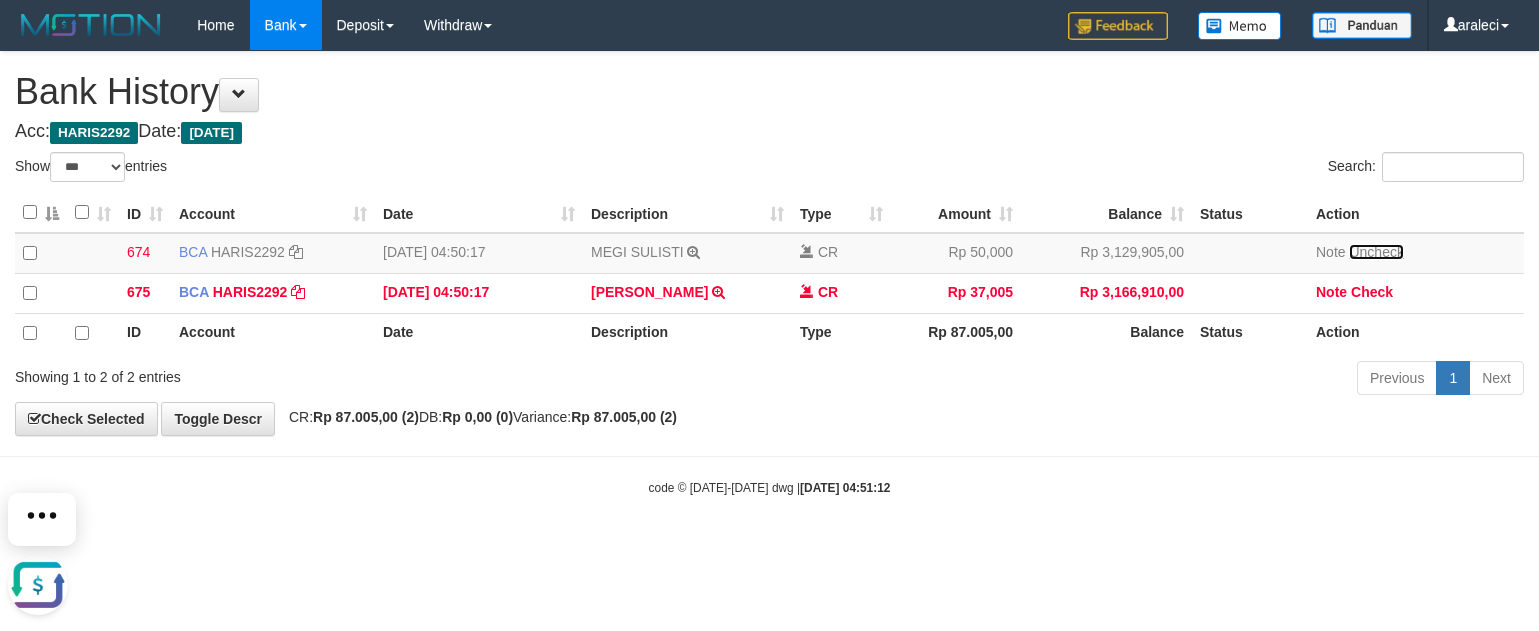 scroll, scrollTop: 0, scrollLeft: 0, axis: both 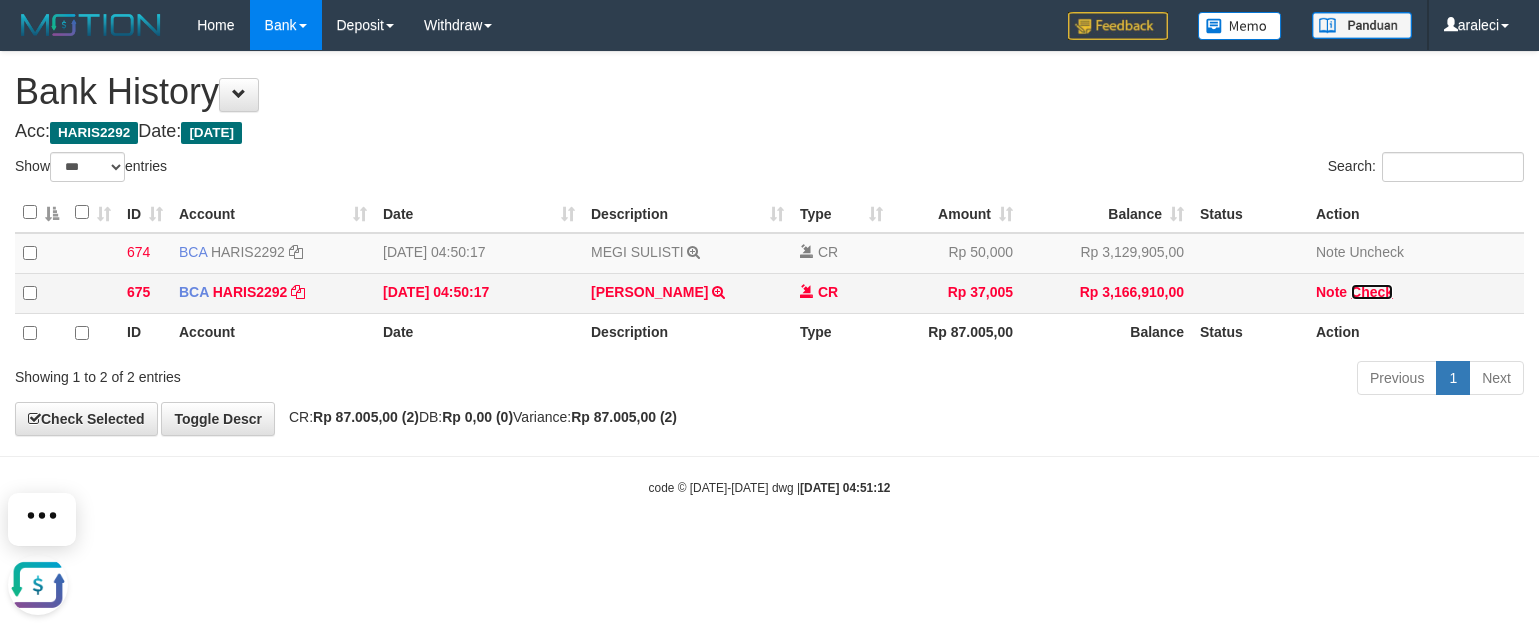 click on "Check" at bounding box center (1372, 292) 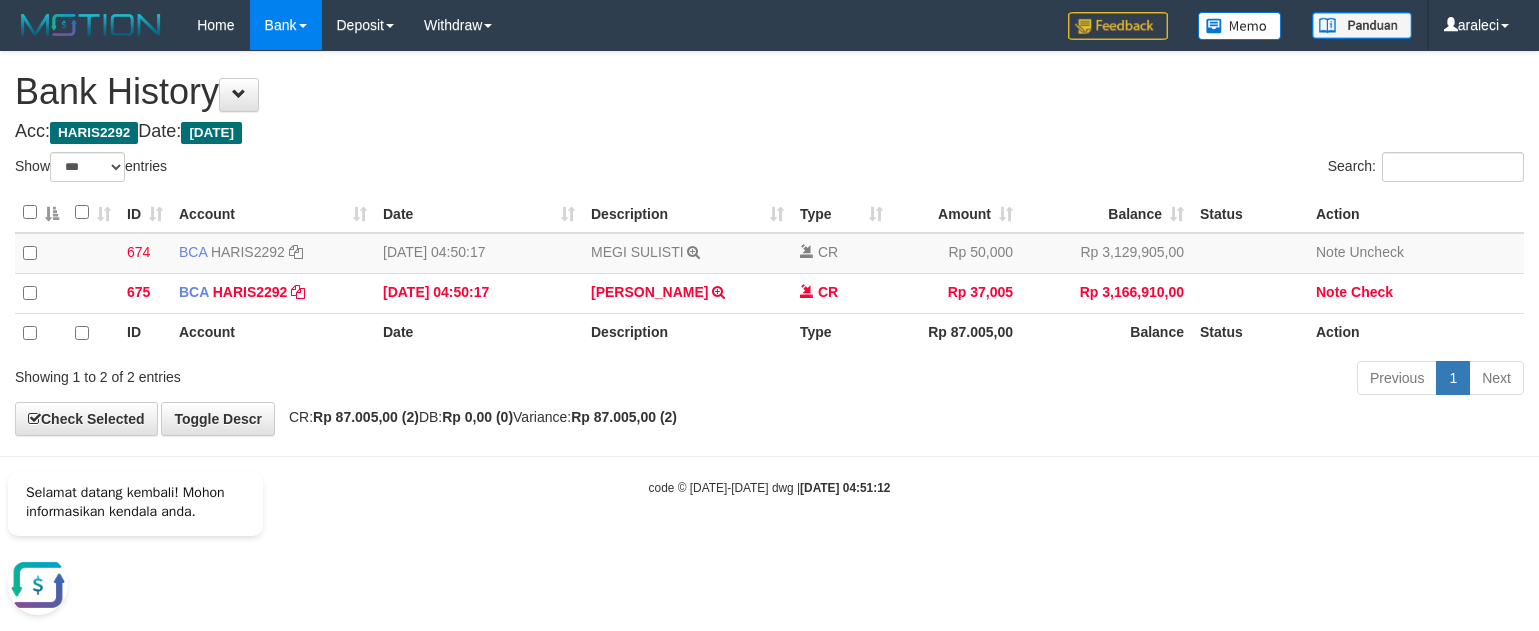 click on "Bank History" at bounding box center [769, 92] 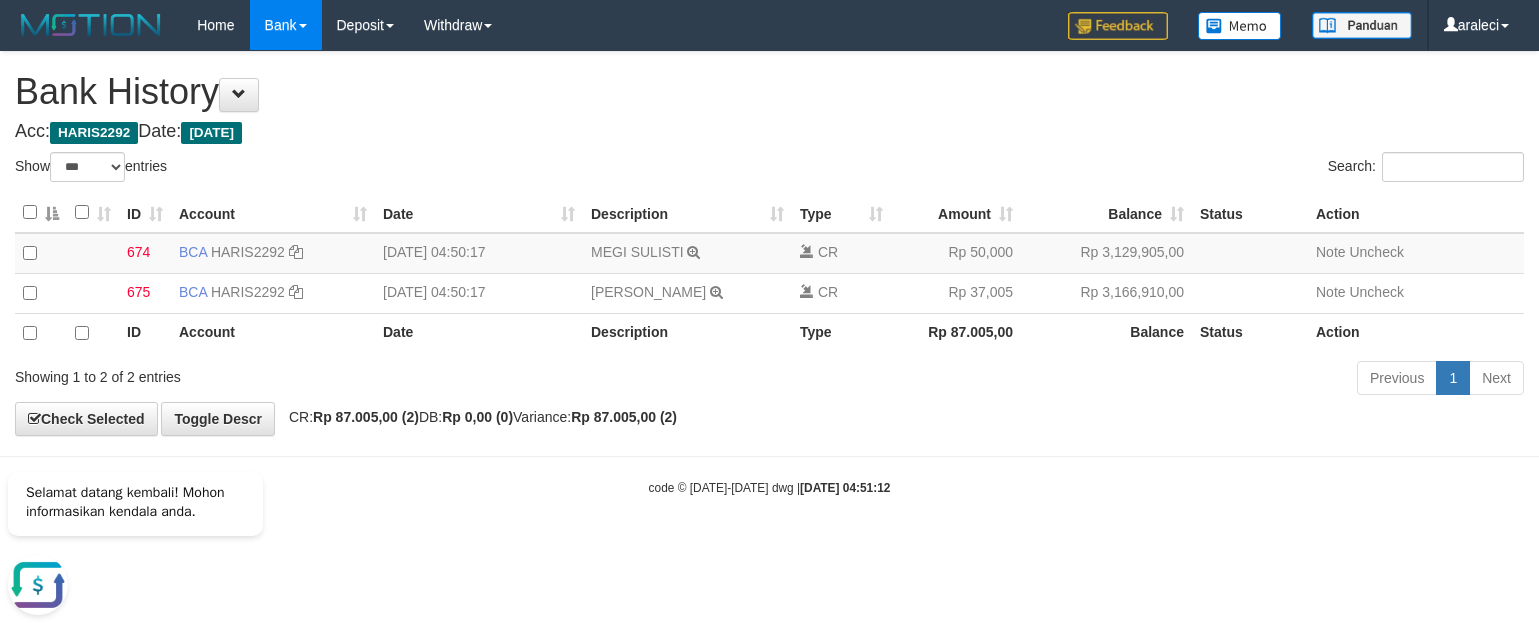 click on "Acc: 											 HARIS2292
Date:  Today" at bounding box center [769, 132] 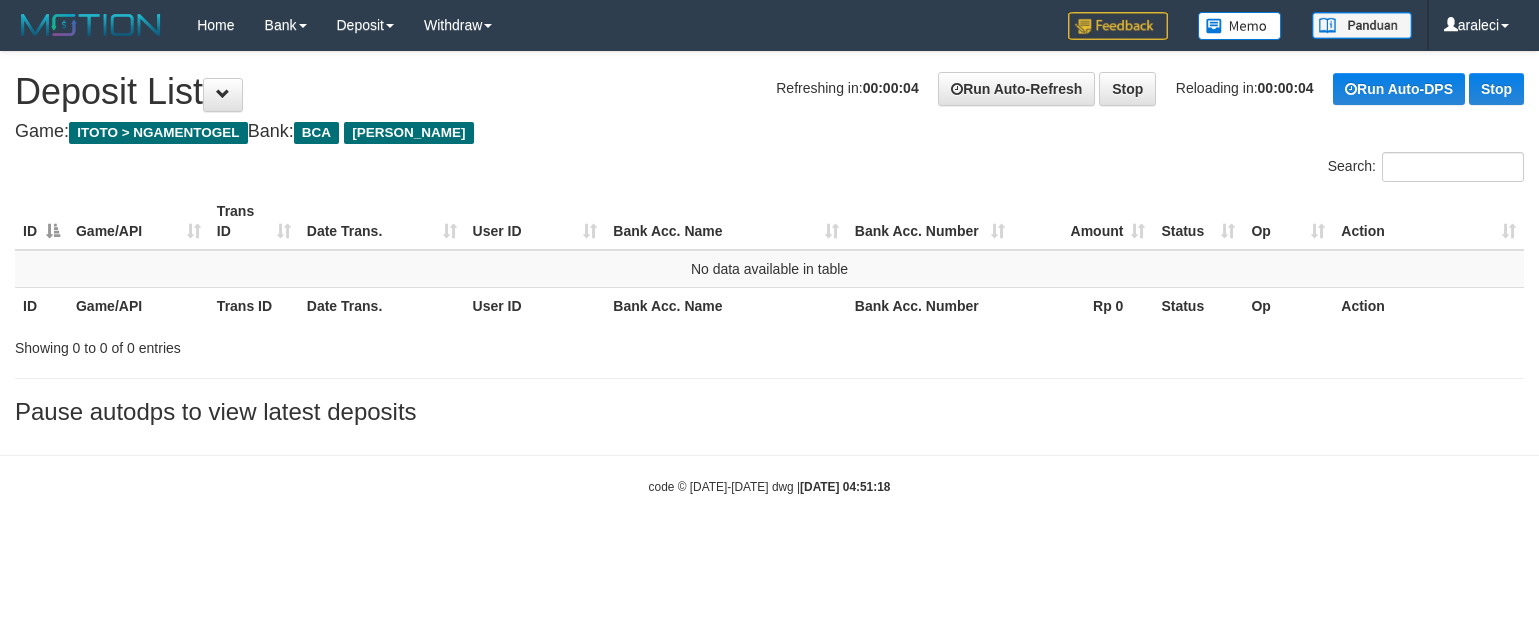 scroll, scrollTop: 0, scrollLeft: 0, axis: both 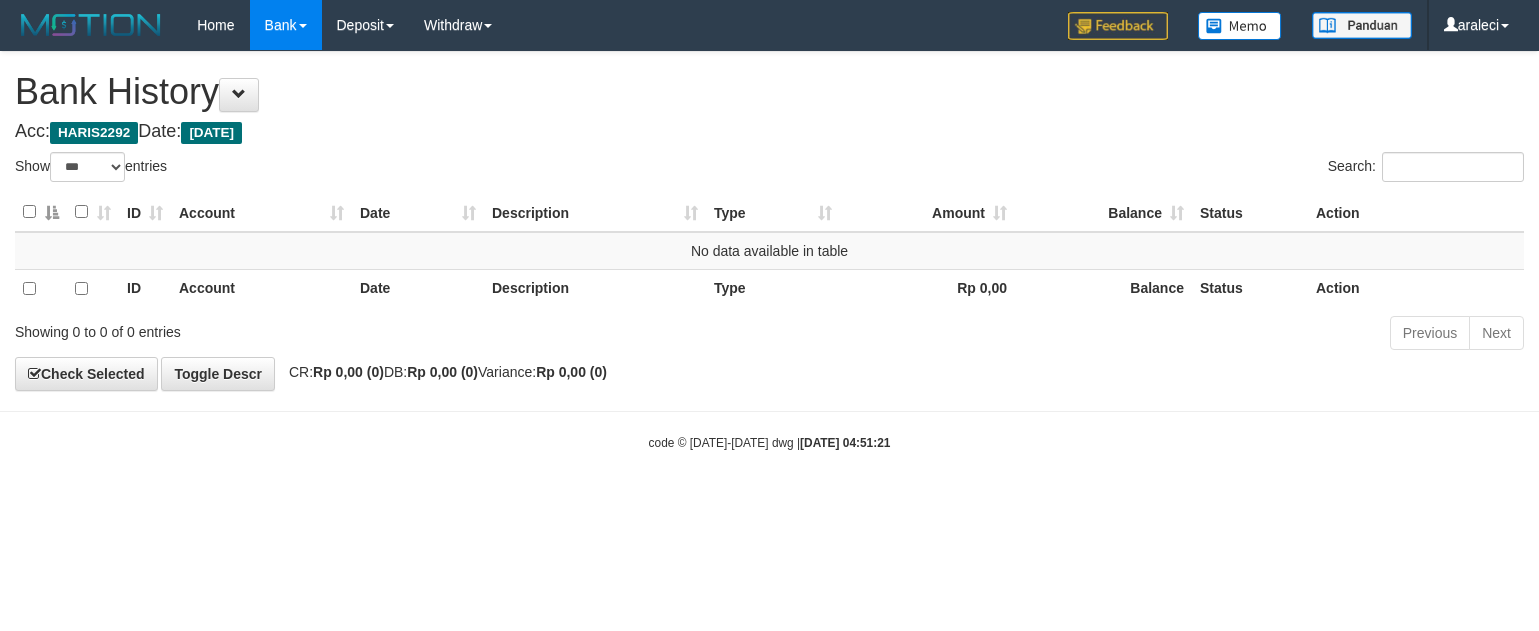 select on "***" 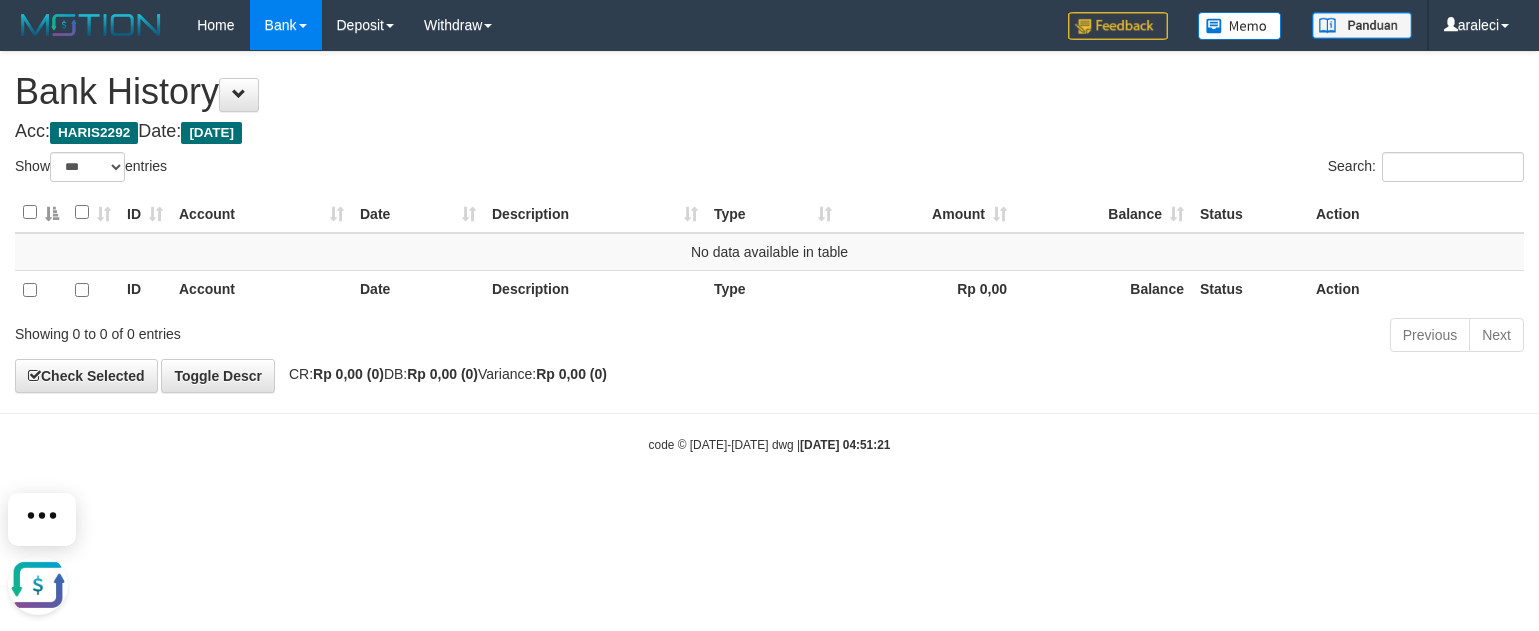 scroll, scrollTop: 0, scrollLeft: 0, axis: both 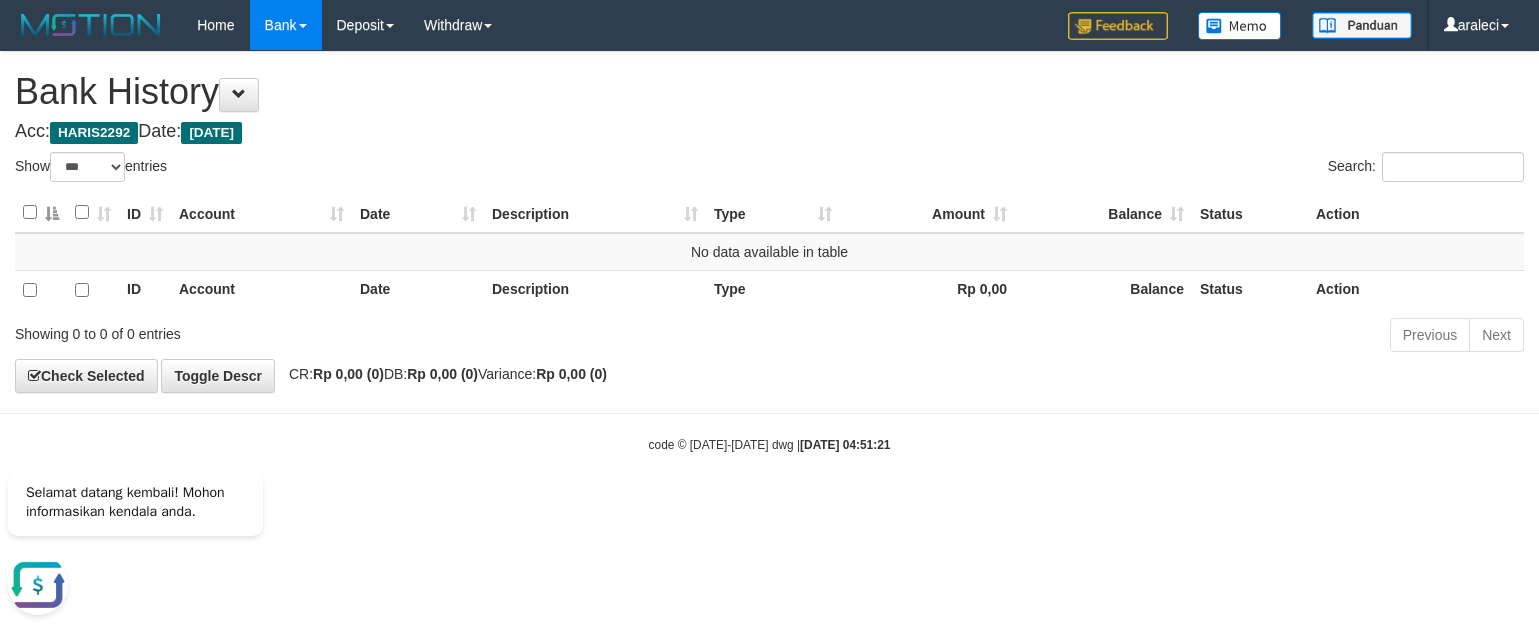 click on "Previous Next" at bounding box center (1090, 337) 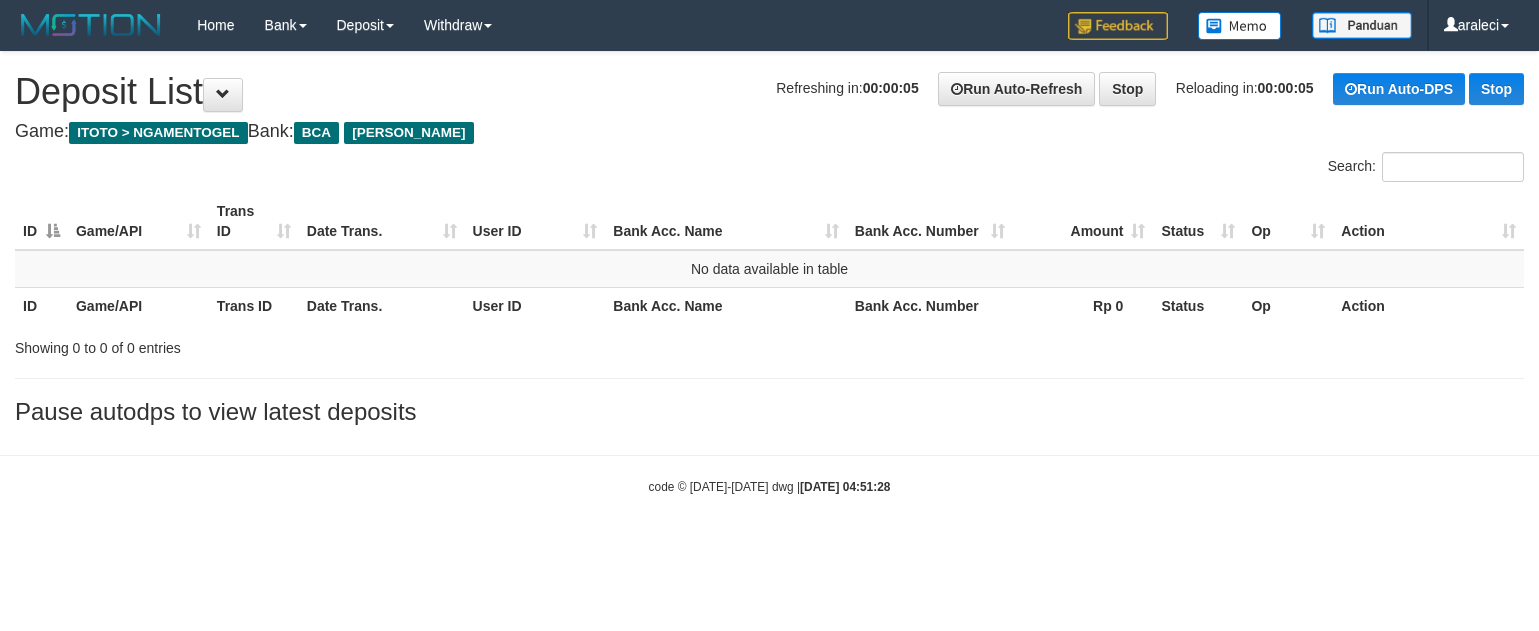 scroll, scrollTop: 0, scrollLeft: 0, axis: both 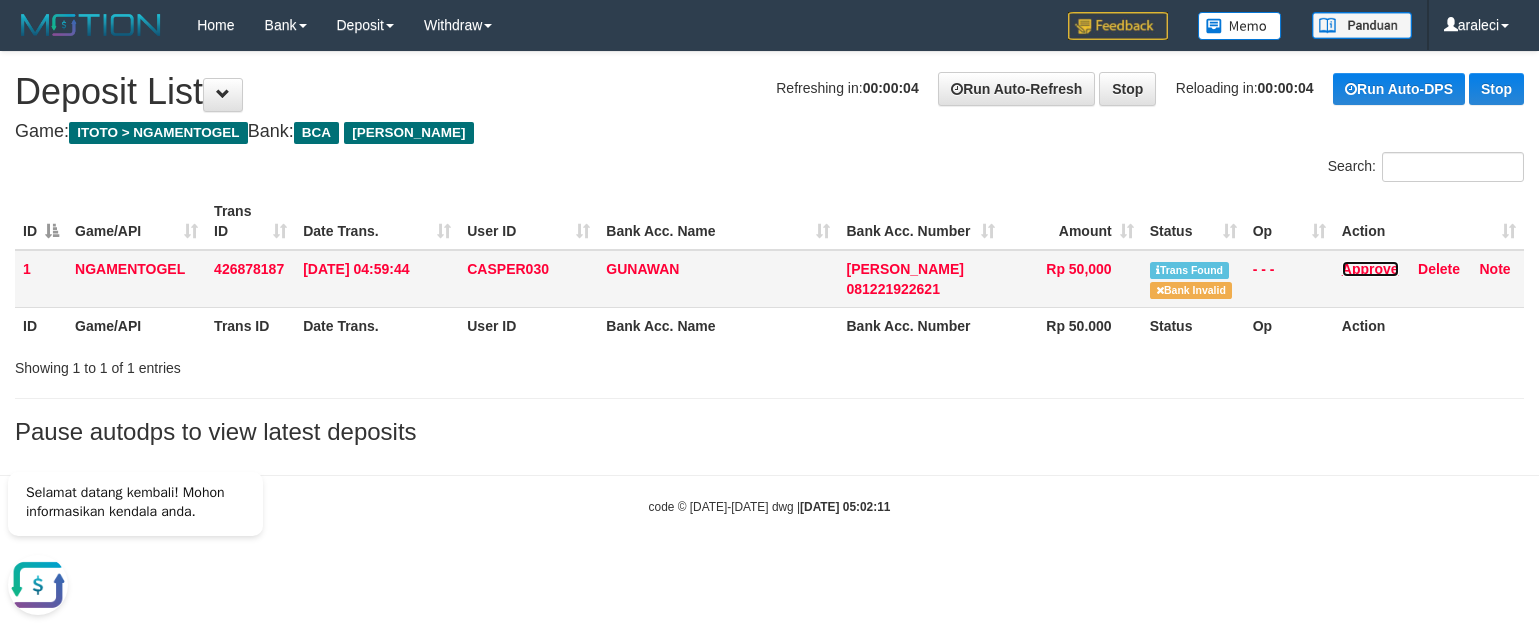 click on "Approve" at bounding box center (1370, 269) 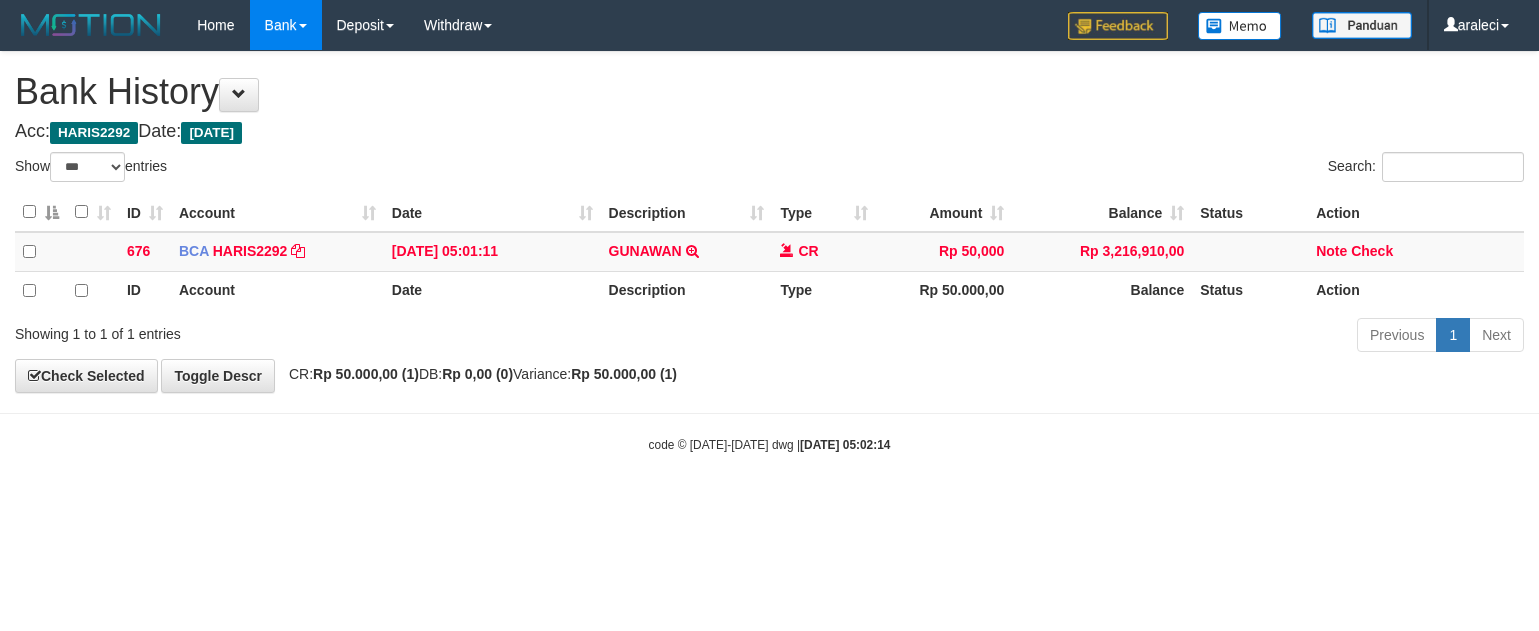 select on "***" 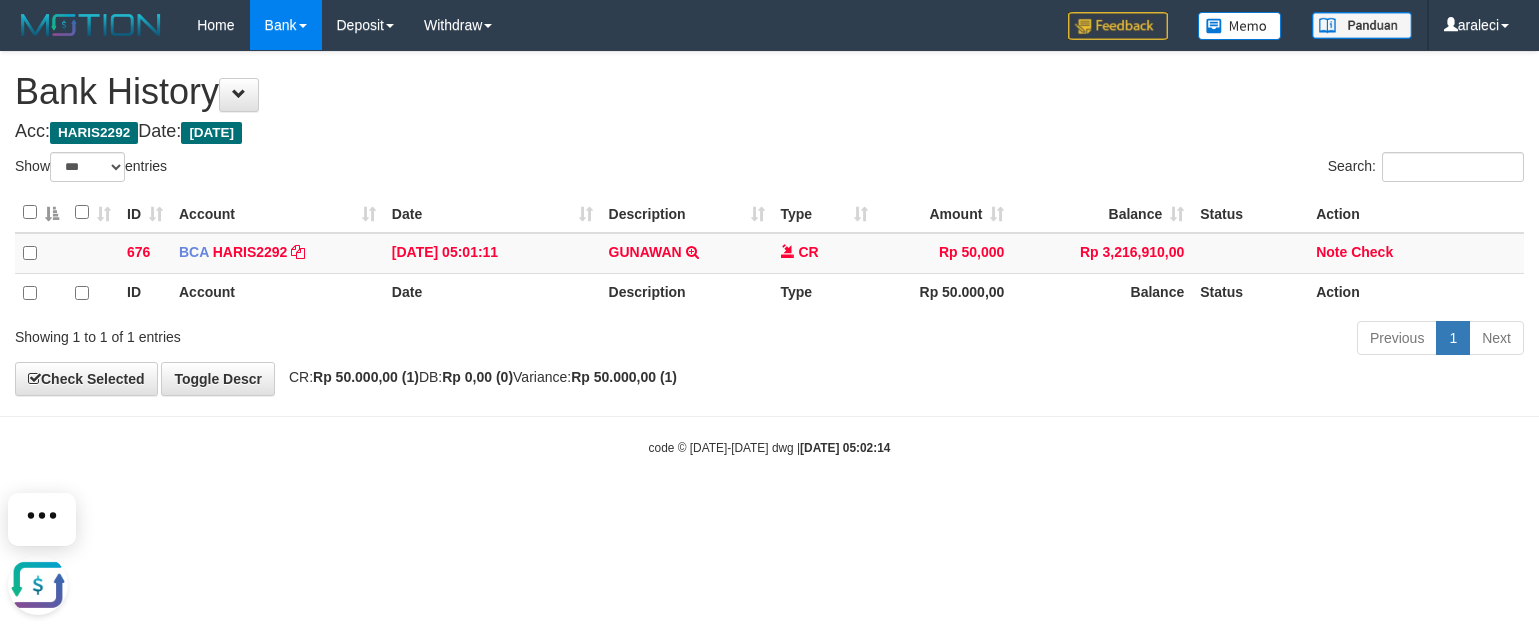 scroll, scrollTop: 0, scrollLeft: 0, axis: both 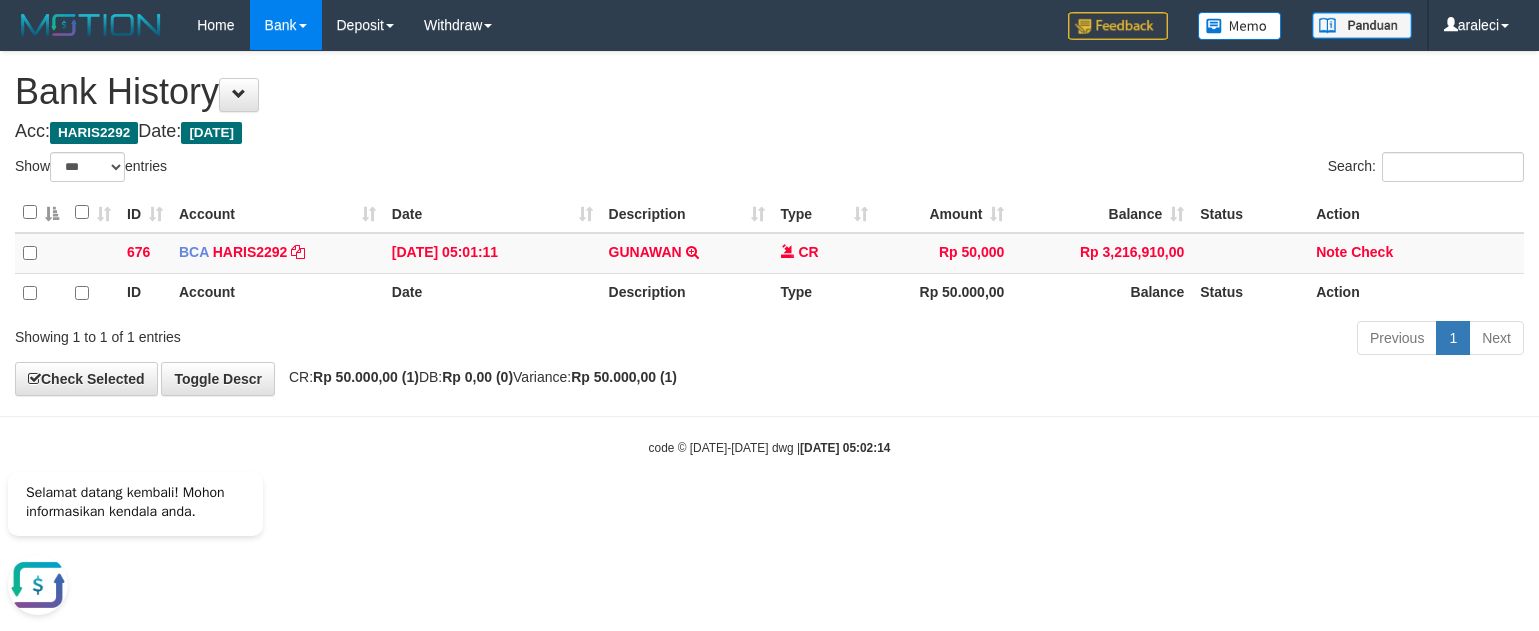 click on "Acc: 											 HARIS2292
Date:  Today" at bounding box center (769, 132) 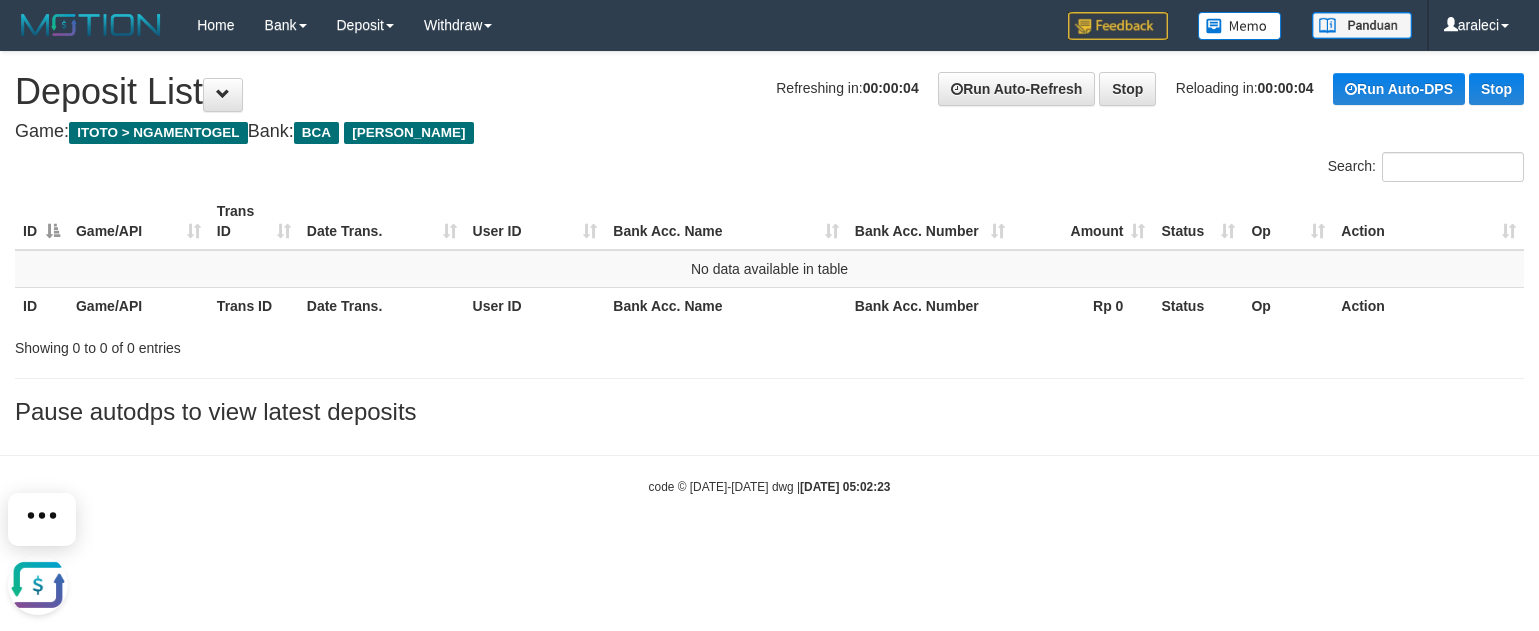 scroll, scrollTop: 0, scrollLeft: 0, axis: both 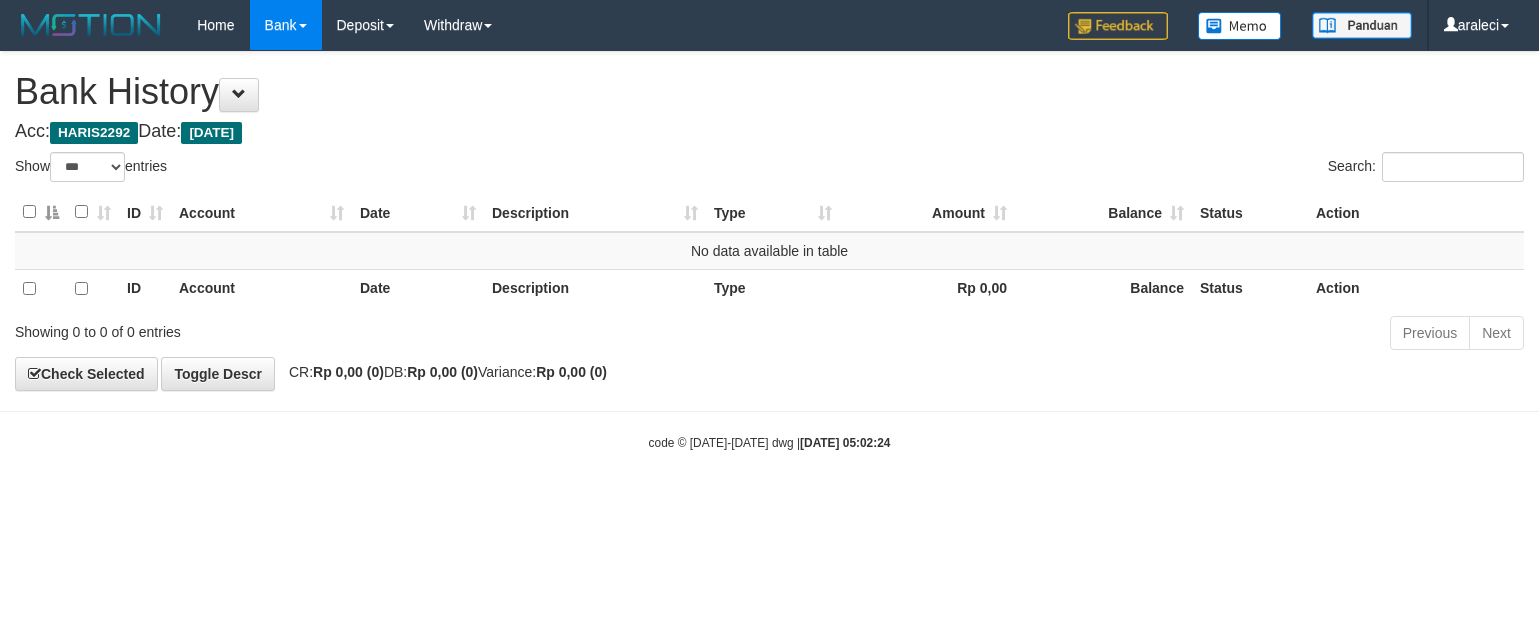 select on "***" 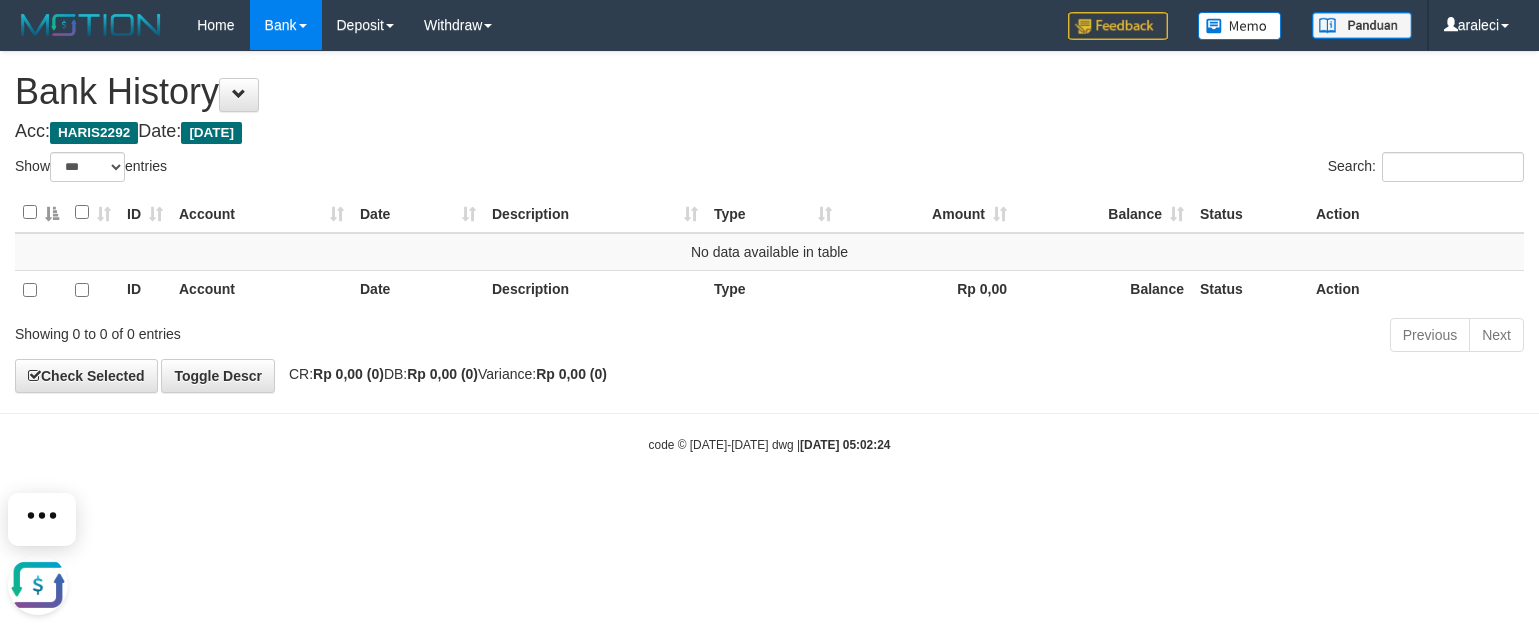 scroll, scrollTop: 0, scrollLeft: 0, axis: both 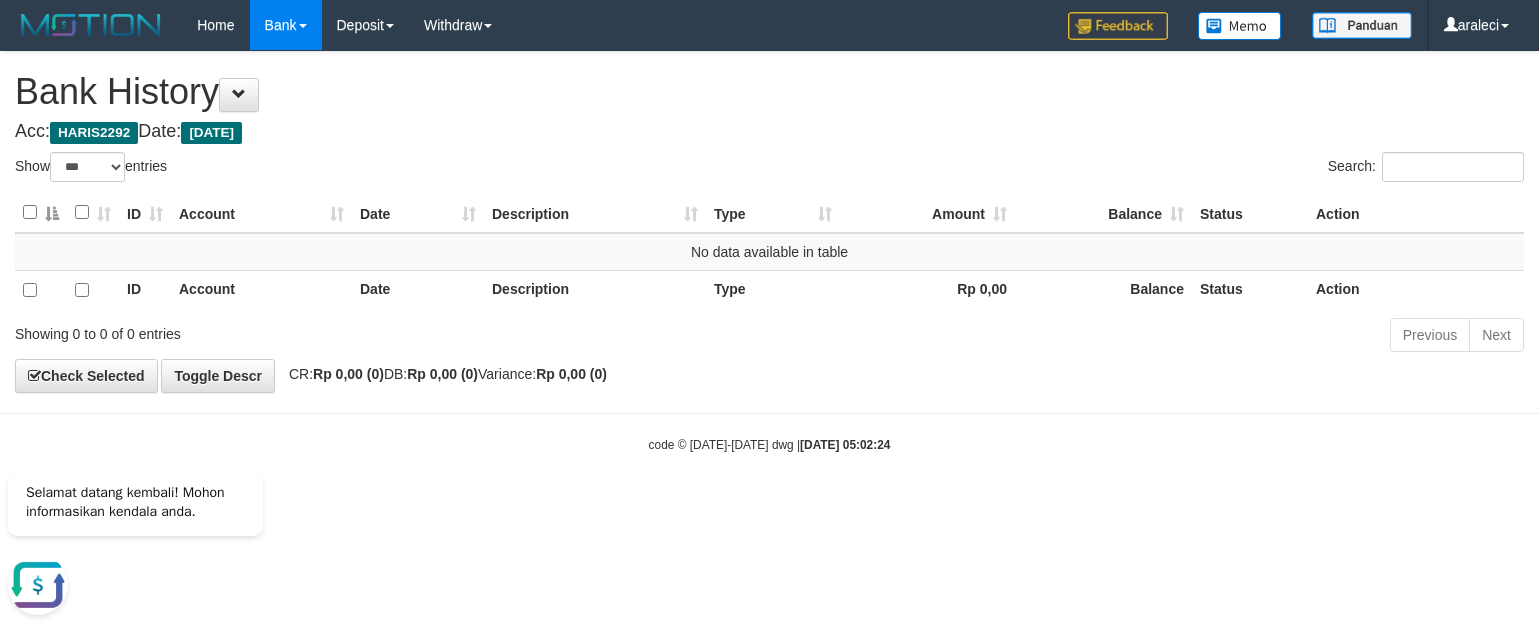 click on "Toggle navigation
Home
Bank
Account List
Deposit
DPS Fetch
DPS List
History
PGA History
Note DPS
Withdraw
WD Fetch
WD List
Mutasi WD
Report
Report Link
History
PGA History
Note WD
-" at bounding box center [769, 252] 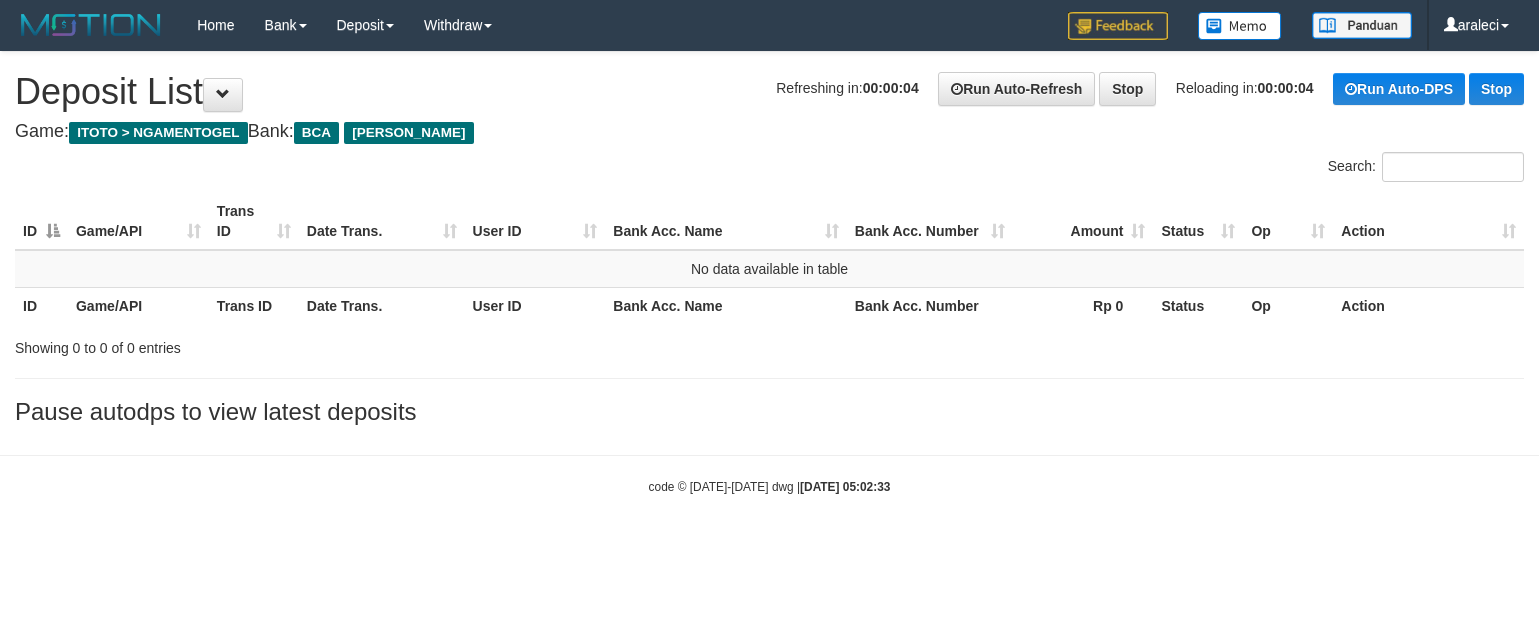 scroll, scrollTop: 0, scrollLeft: 0, axis: both 